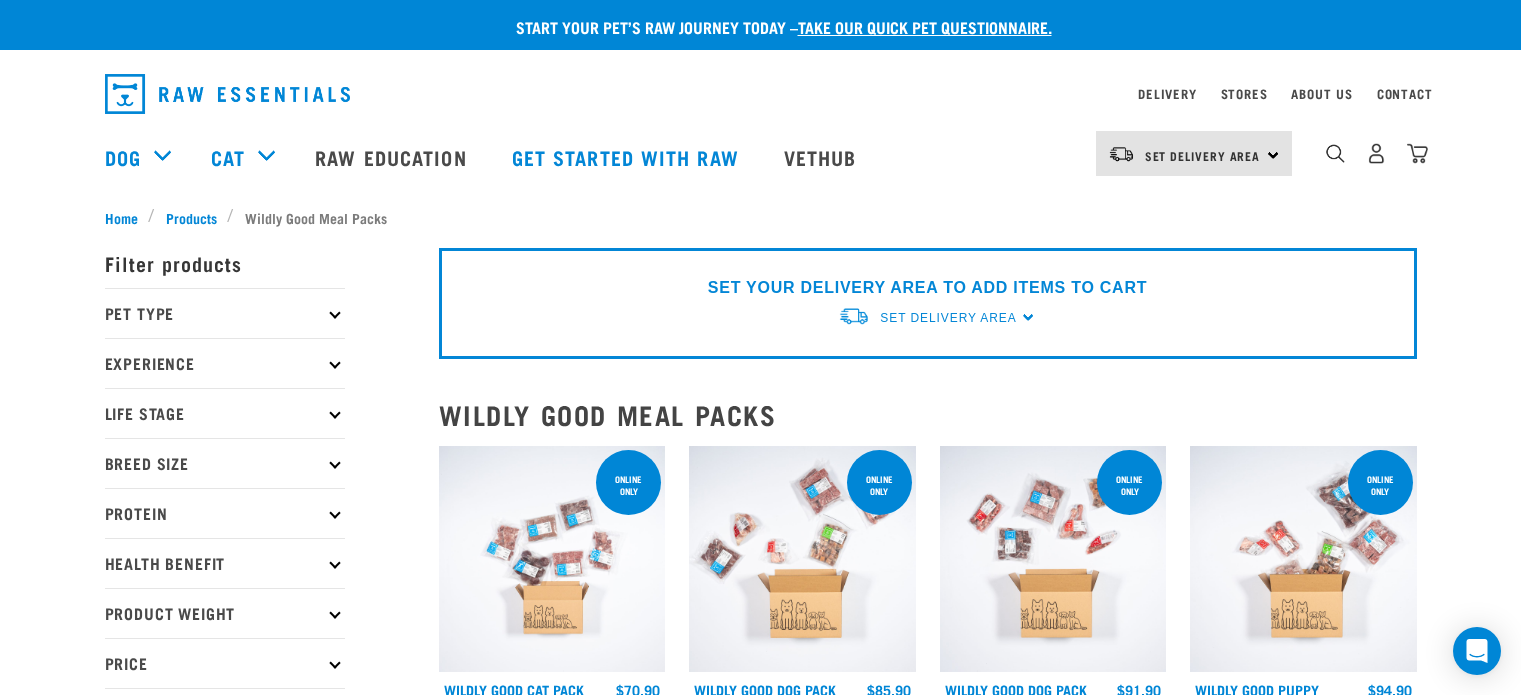 scroll, scrollTop: 0, scrollLeft: 0, axis: both 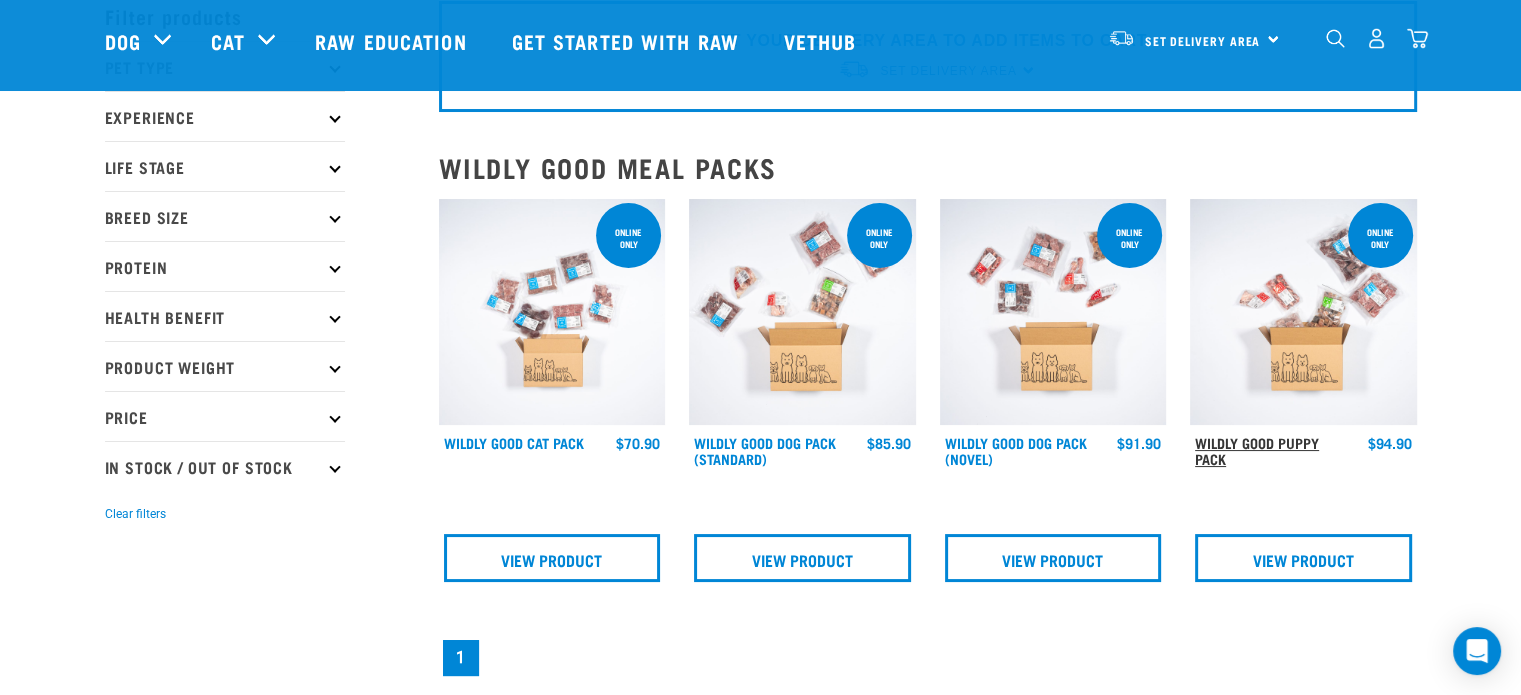 click on "Wildly Good Puppy Pack" at bounding box center (1257, 450) 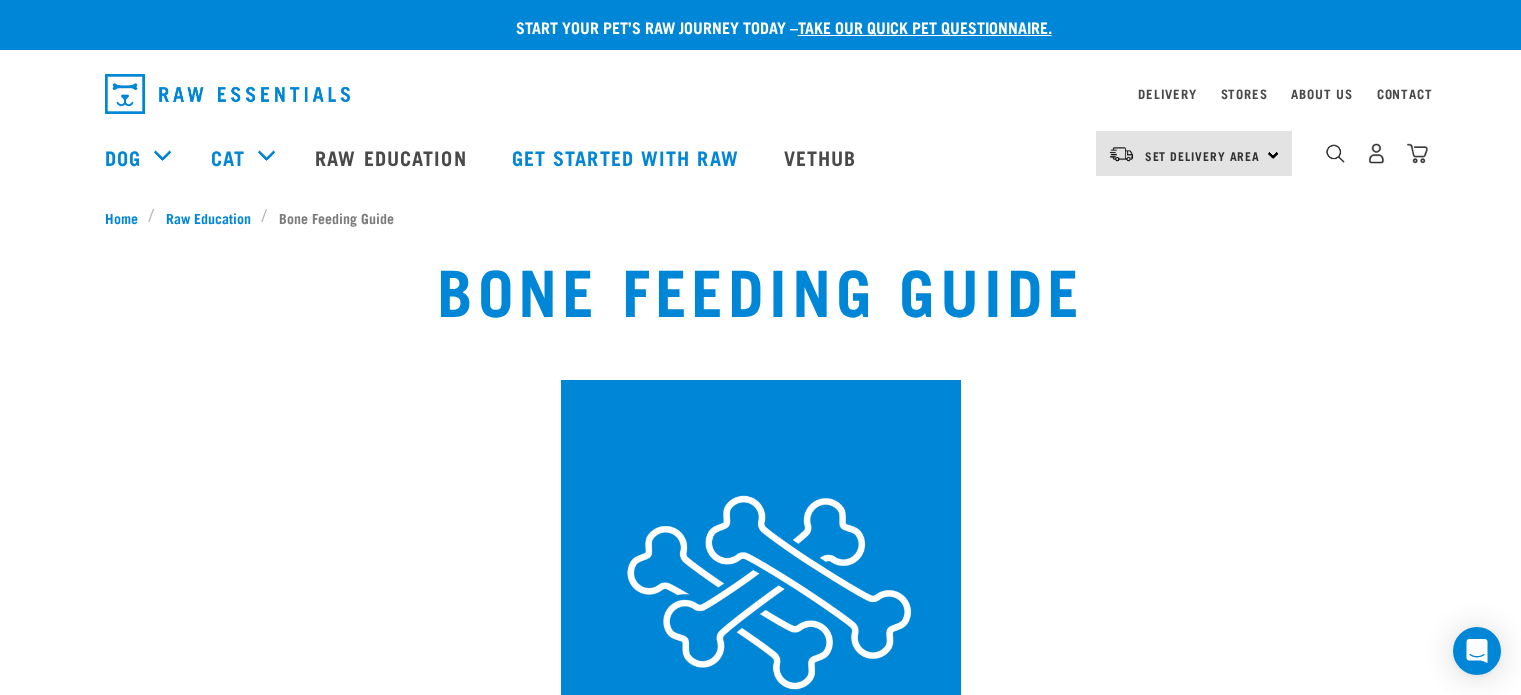 scroll, scrollTop: 0, scrollLeft: 0, axis: both 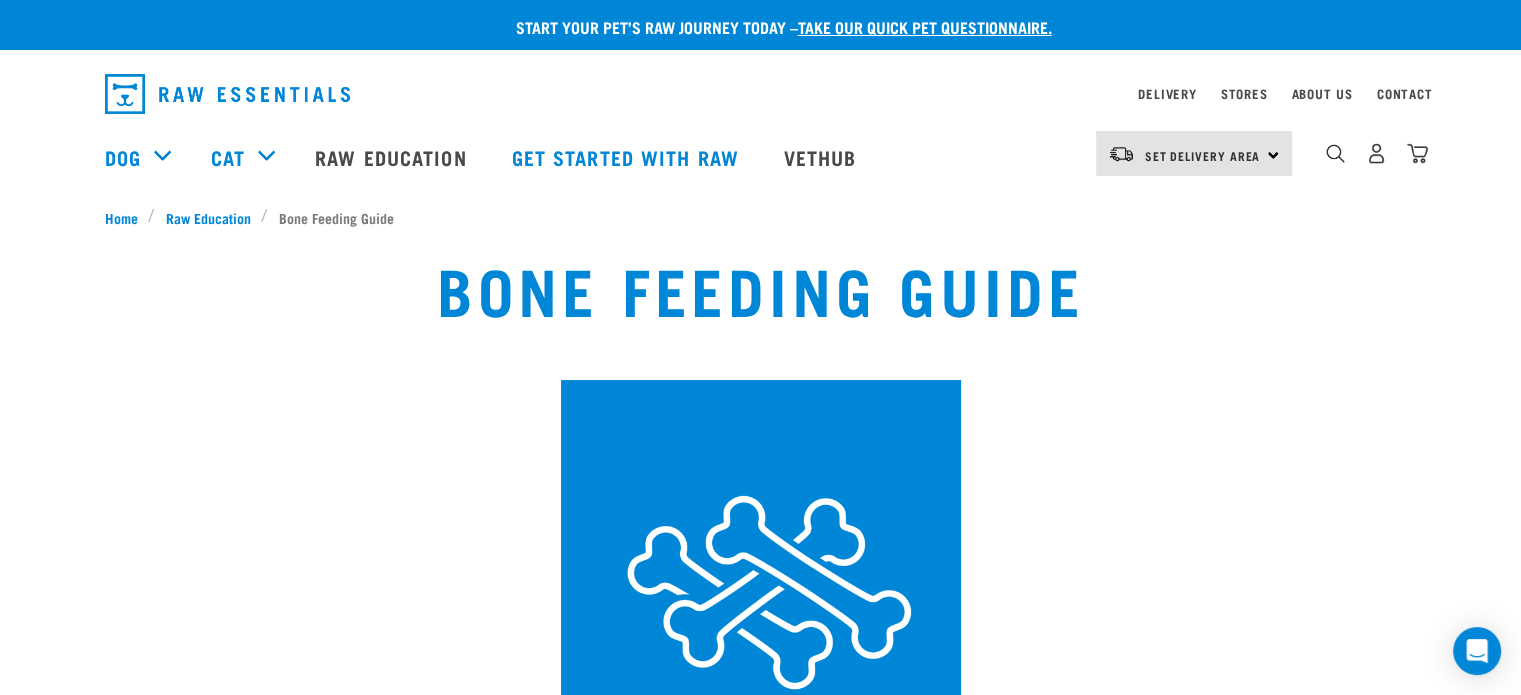 click on "0" at bounding box center (1376, 153) 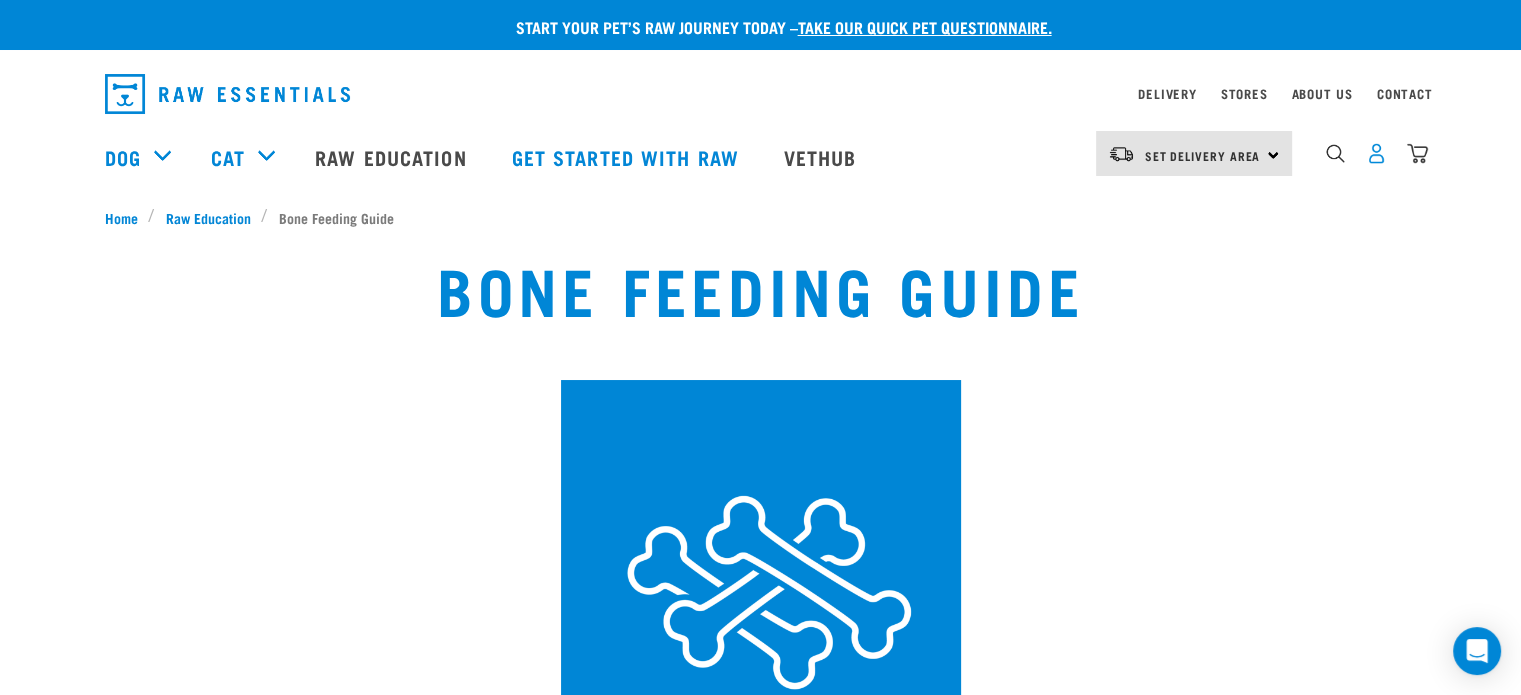 click at bounding box center (1376, 153) 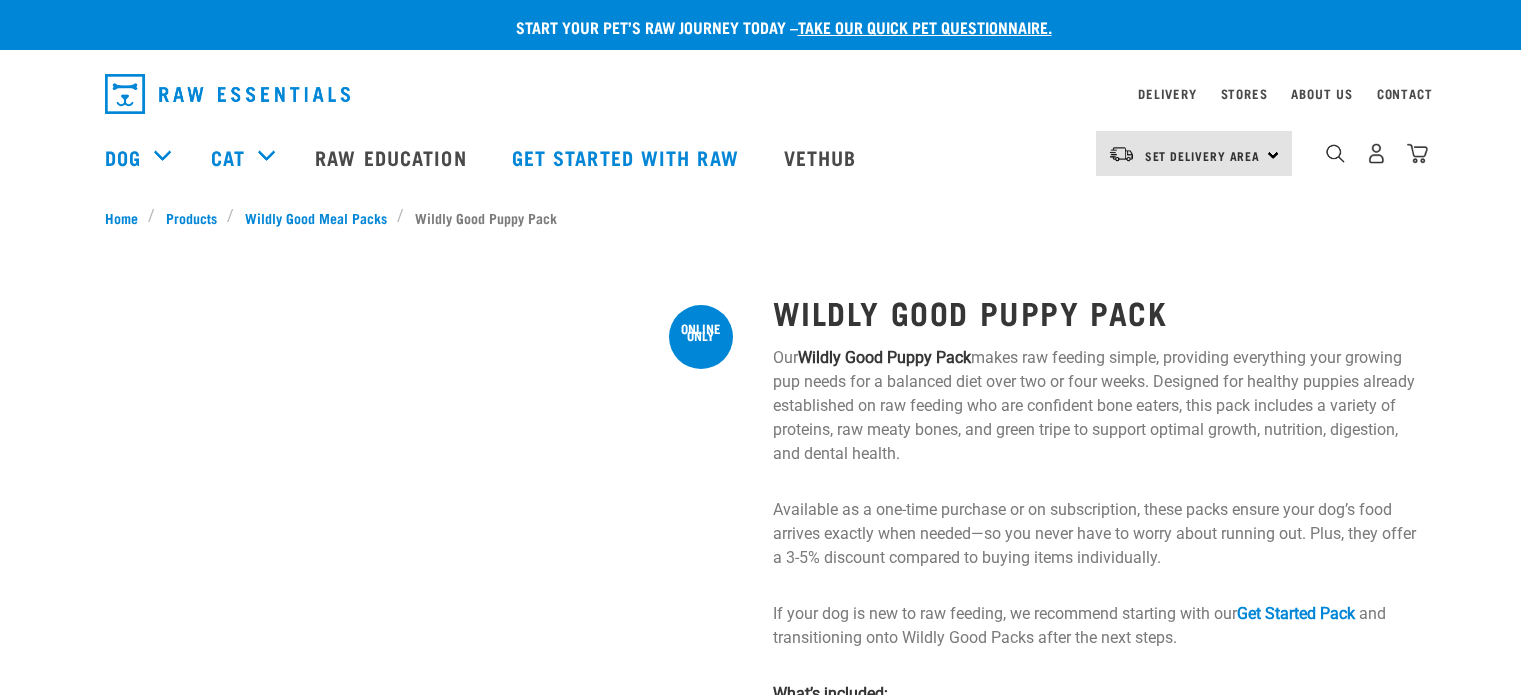 scroll, scrollTop: 0, scrollLeft: 0, axis: both 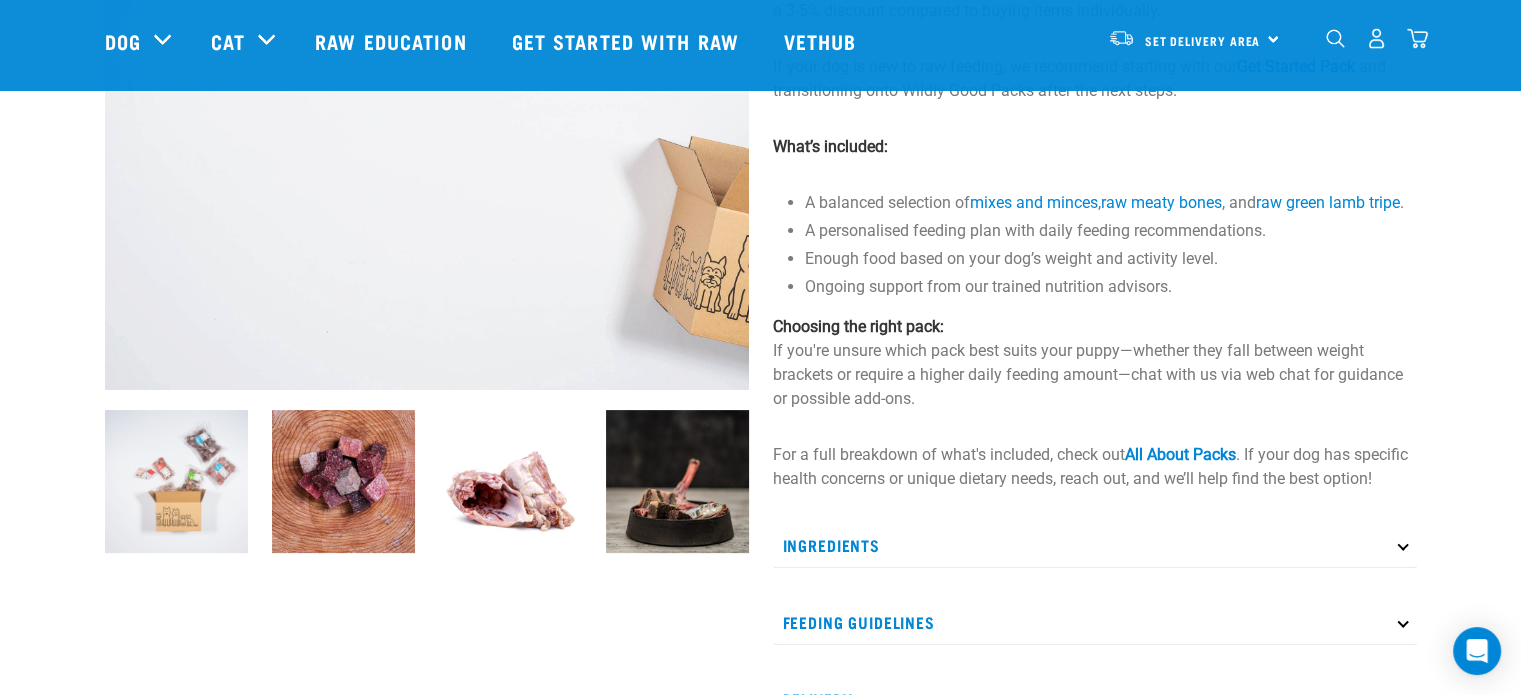 click on "Ingredients" at bounding box center [1095, 545] 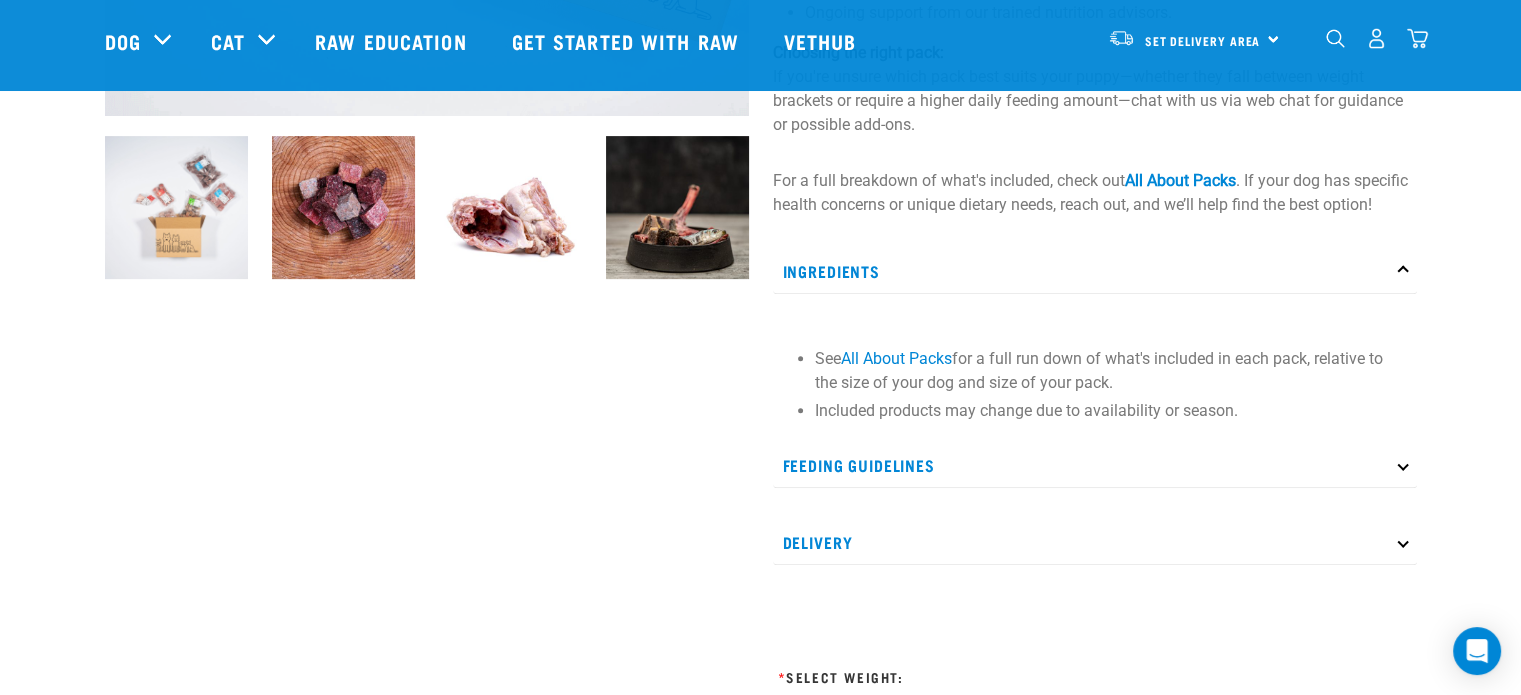 scroll, scrollTop: 700, scrollLeft: 0, axis: vertical 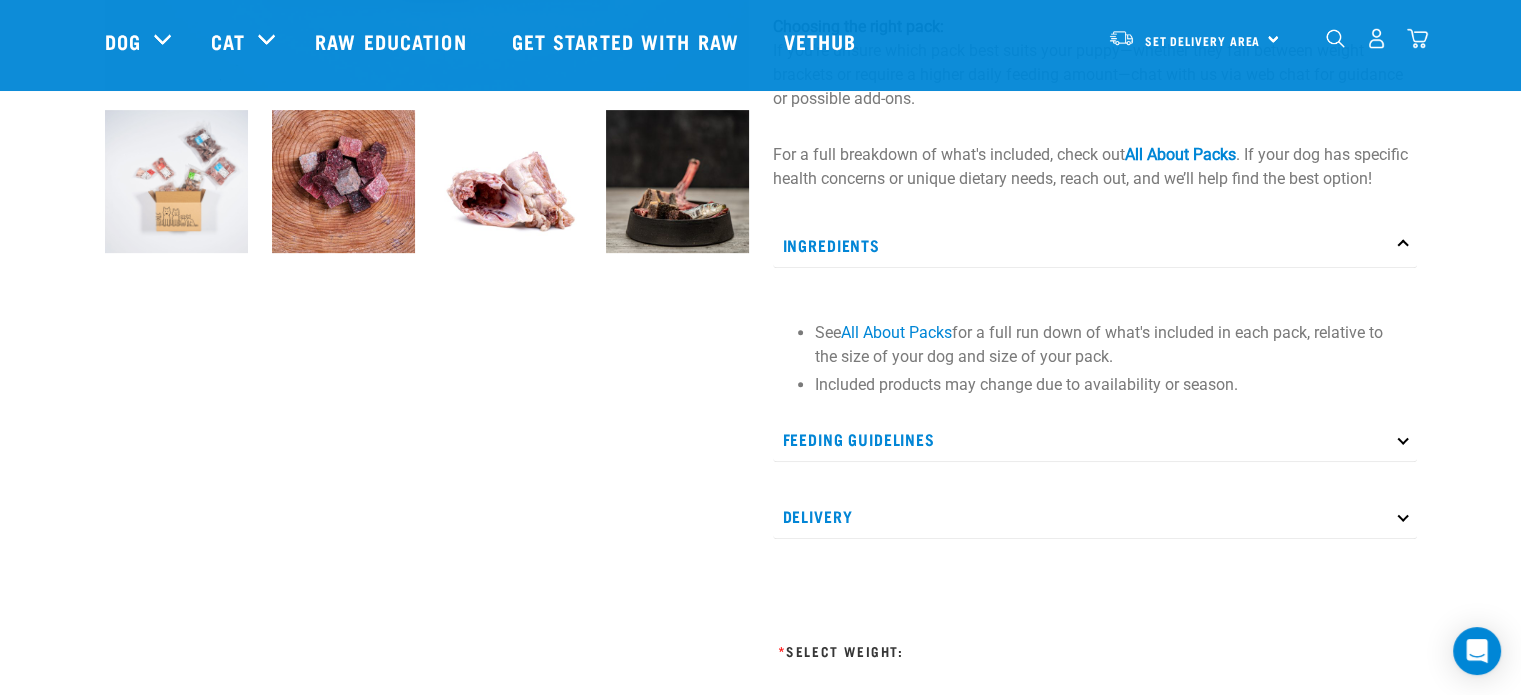 click on "Feeding Guidelines" at bounding box center [1095, 439] 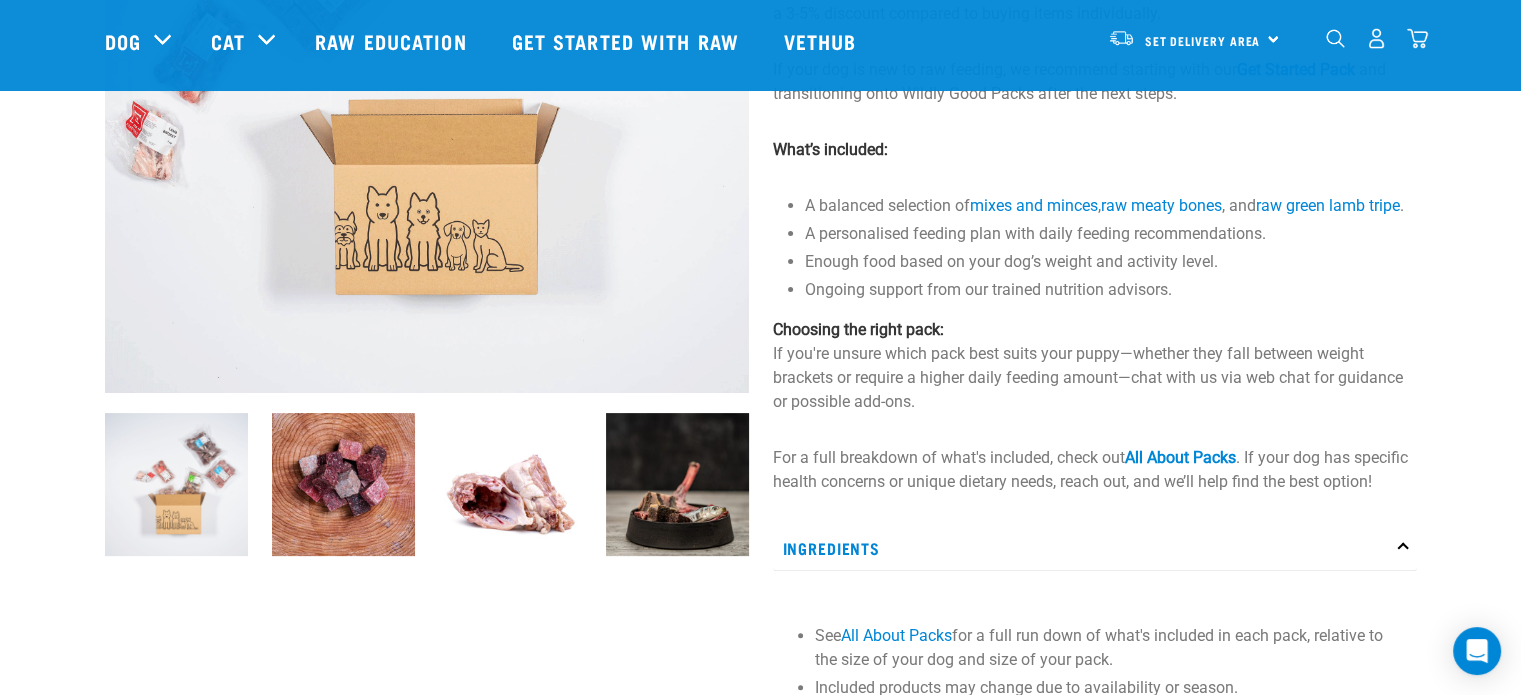 scroll, scrollTop: 400, scrollLeft: 0, axis: vertical 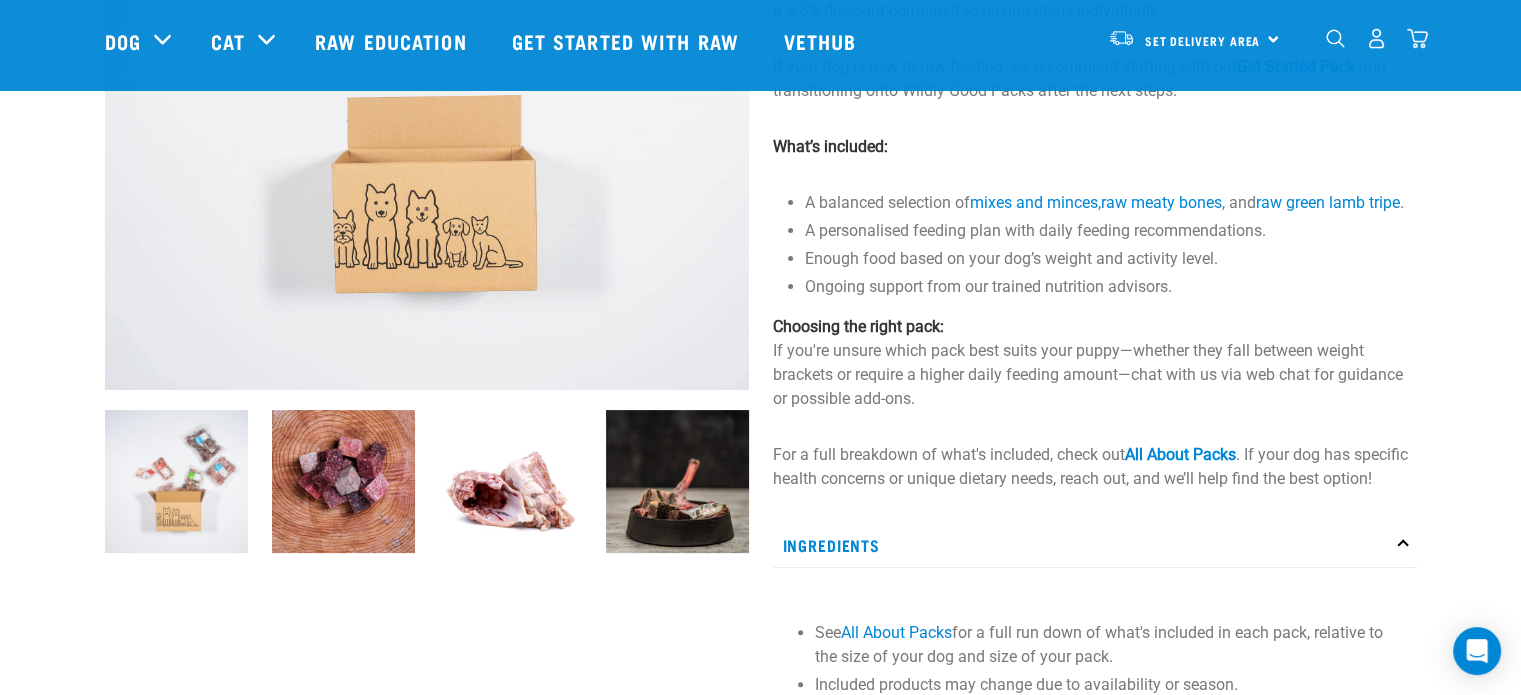 click at bounding box center (343, 481) 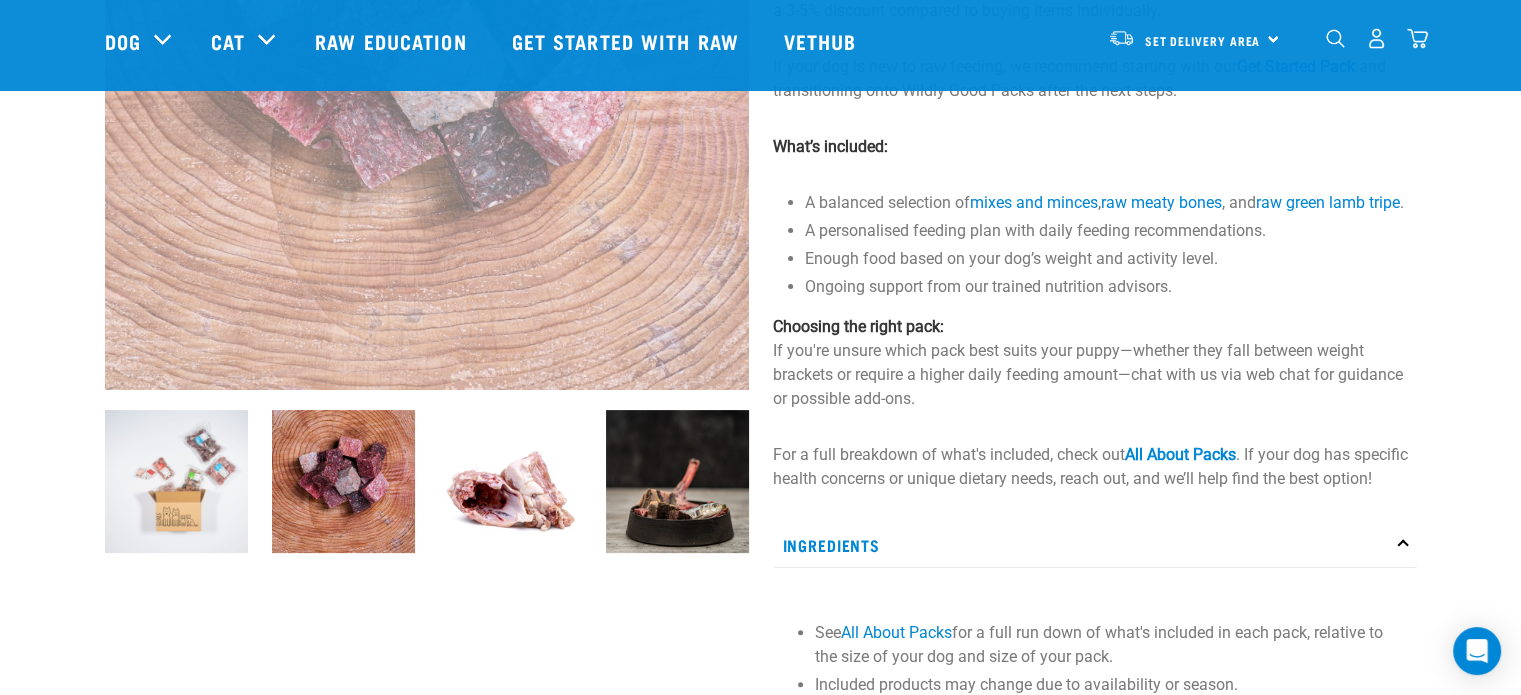 scroll, scrollTop: 200, scrollLeft: 0, axis: vertical 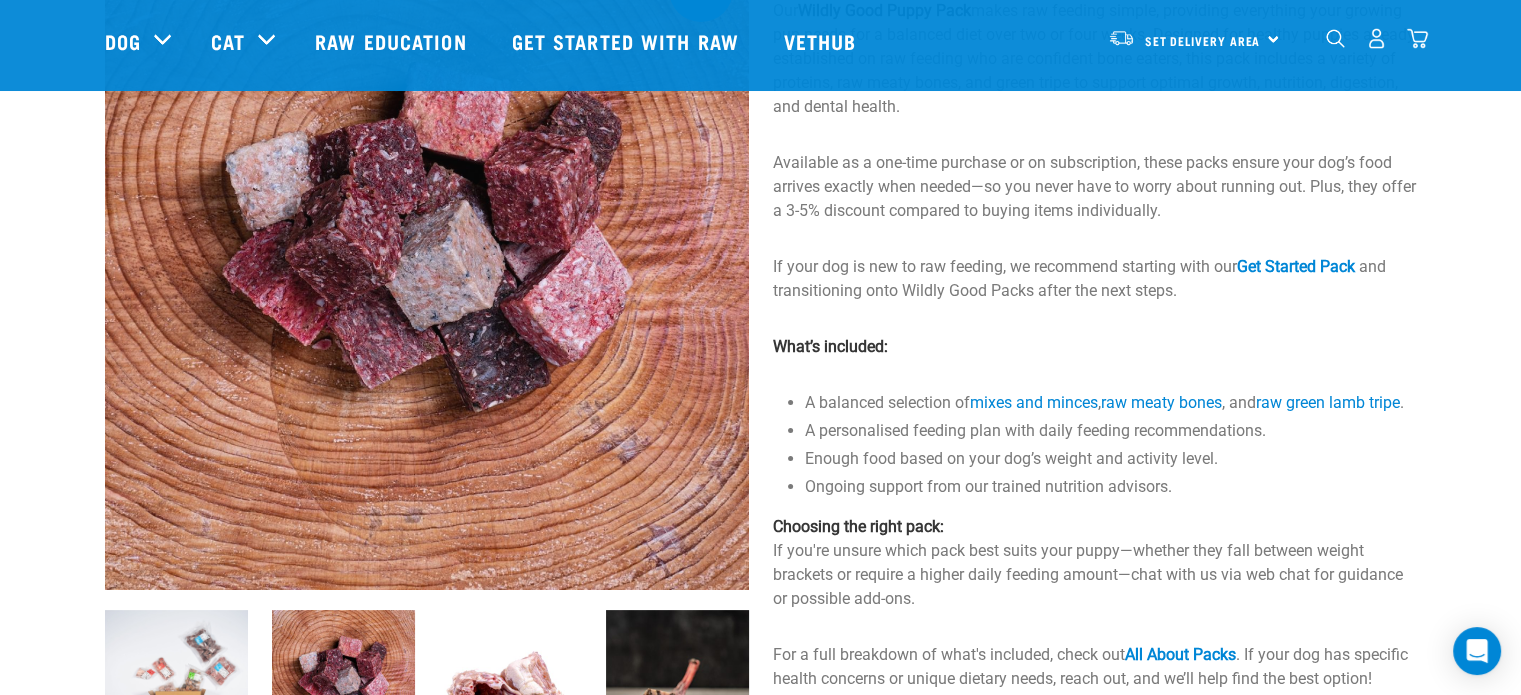 click at bounding box center (510, 681) 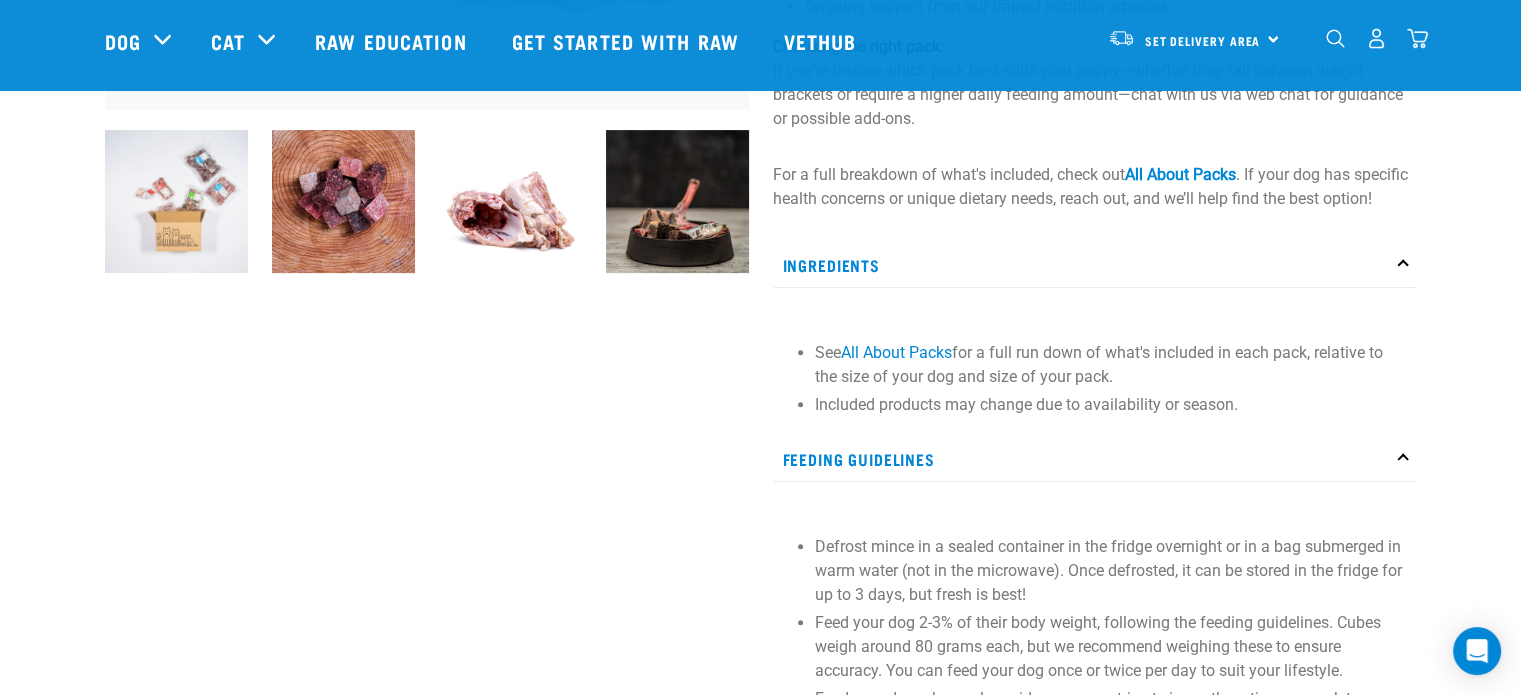 scroll, scrollTop: 524, scrollLeft: 0, axis: vertical 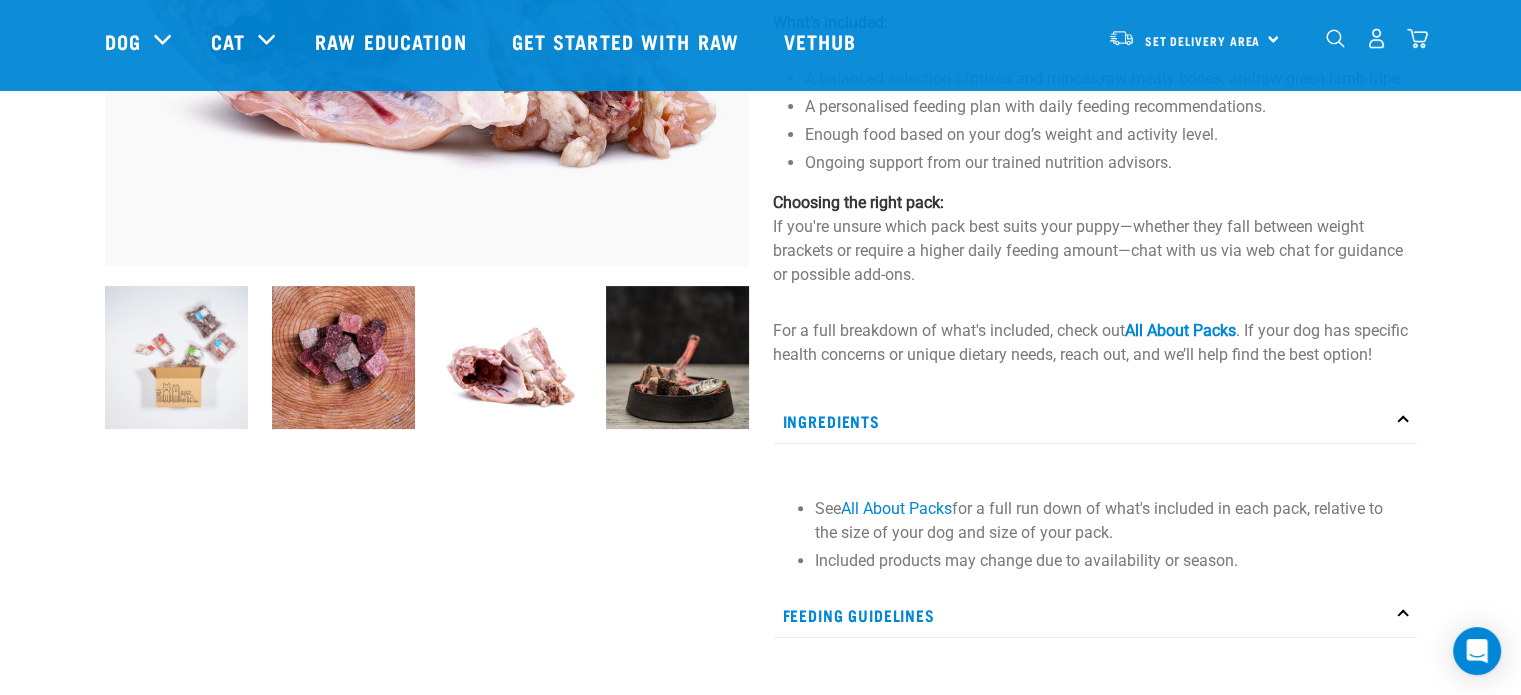 click at bounding box center (677, 357) 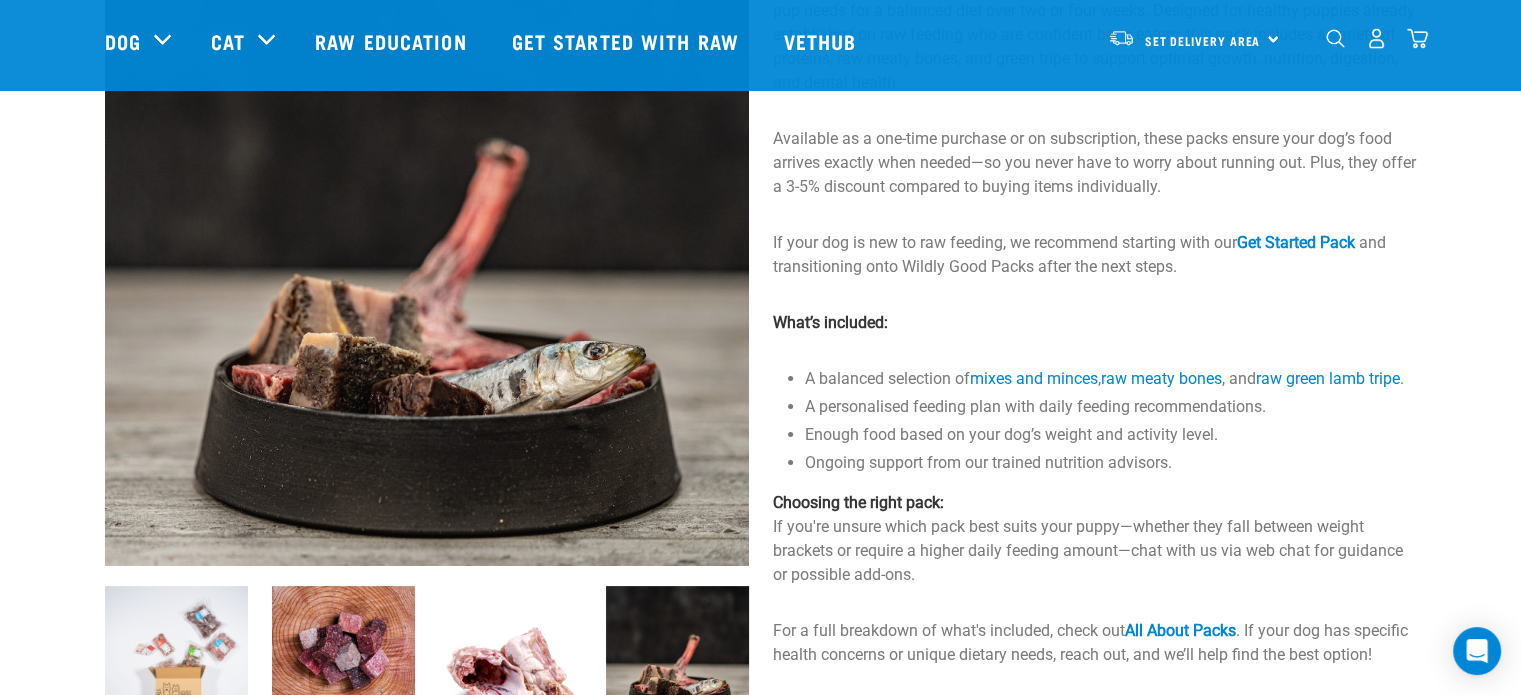click at bounding box center (176, 657) 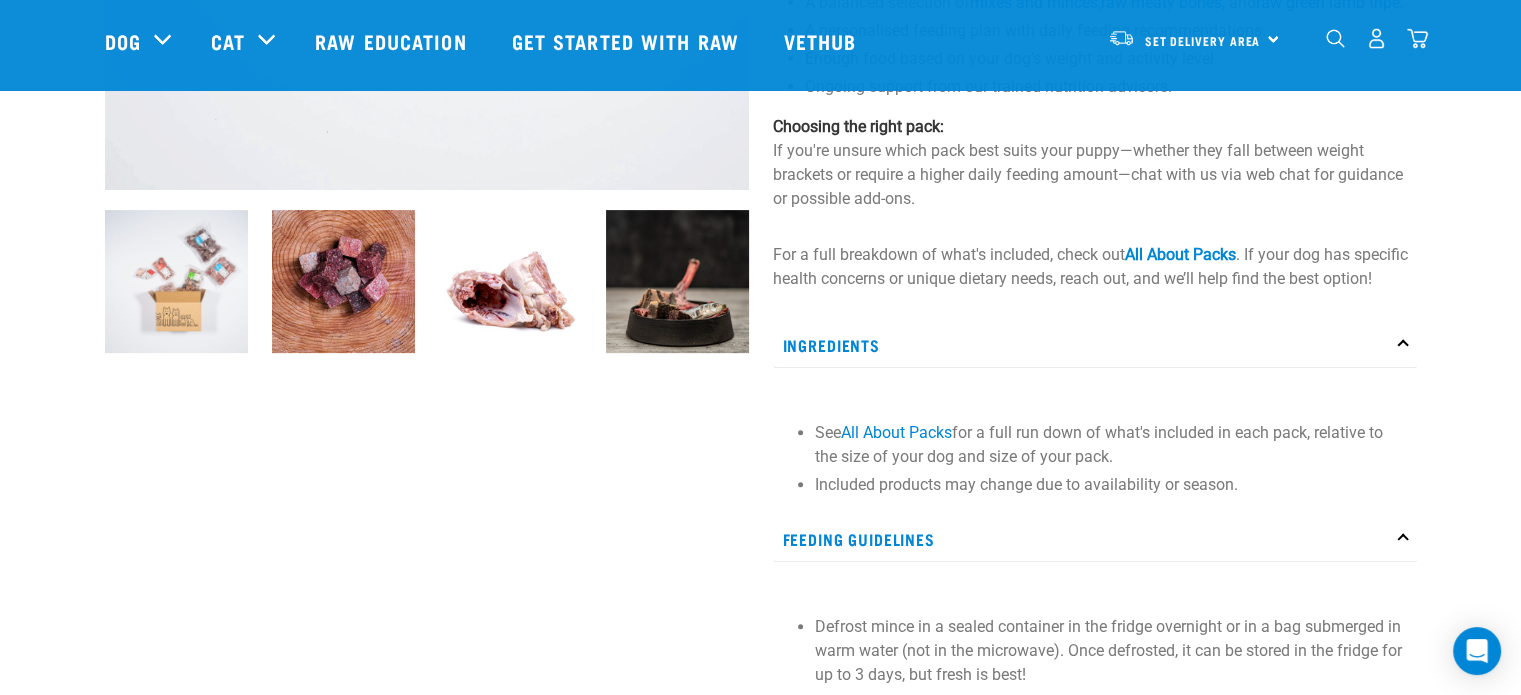 scroll, scrollTop: 548, scrollLeft: 0, axis: vertical 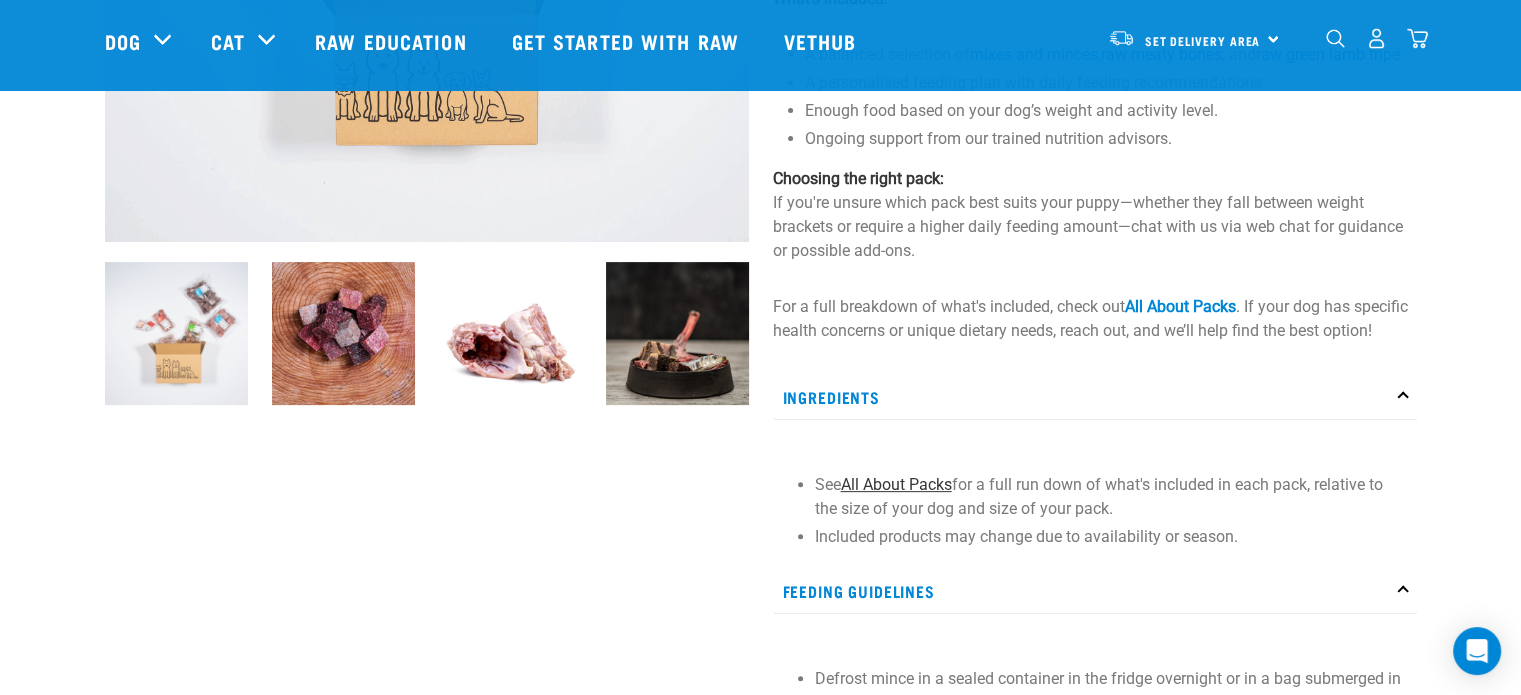 click on "All About Packs" at bounding box center (896, 484) 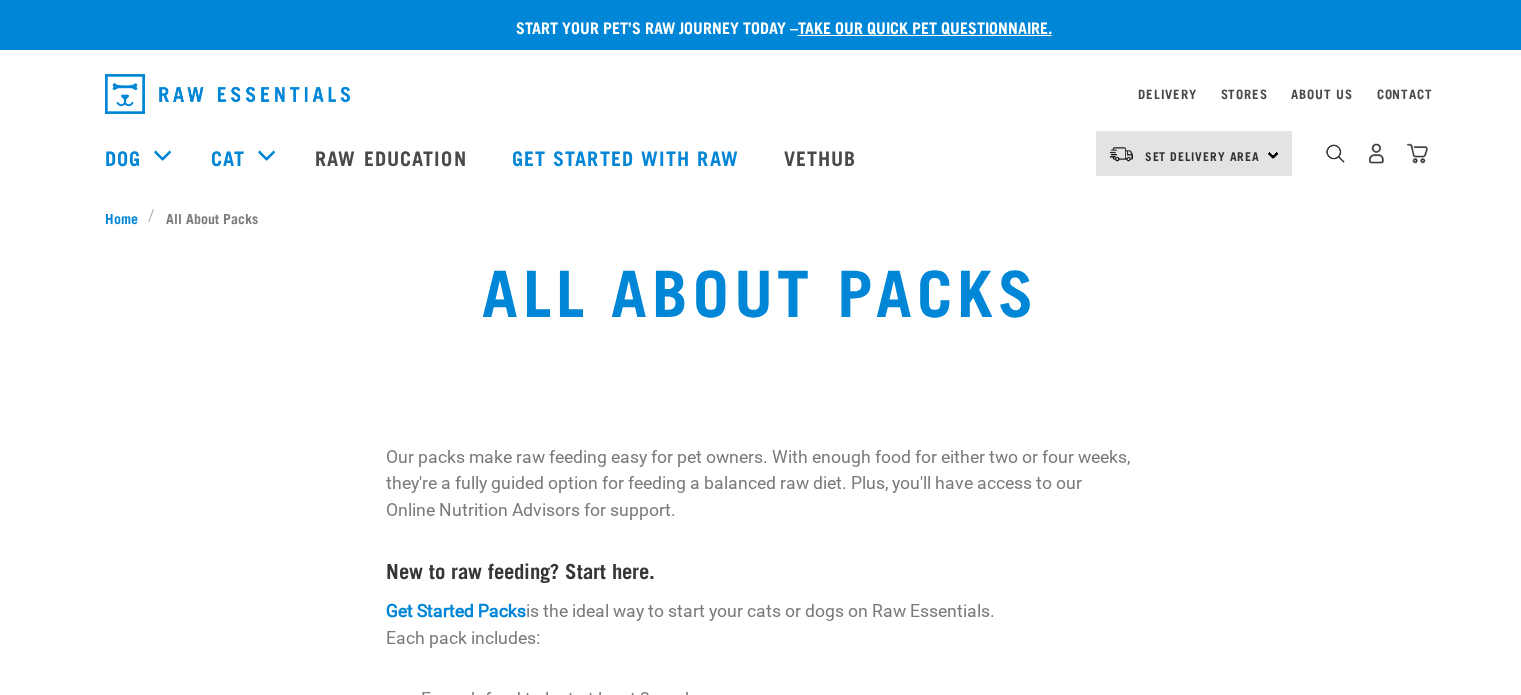 scroll, scrollTop: 0, scrollLeft: 0, axis: both 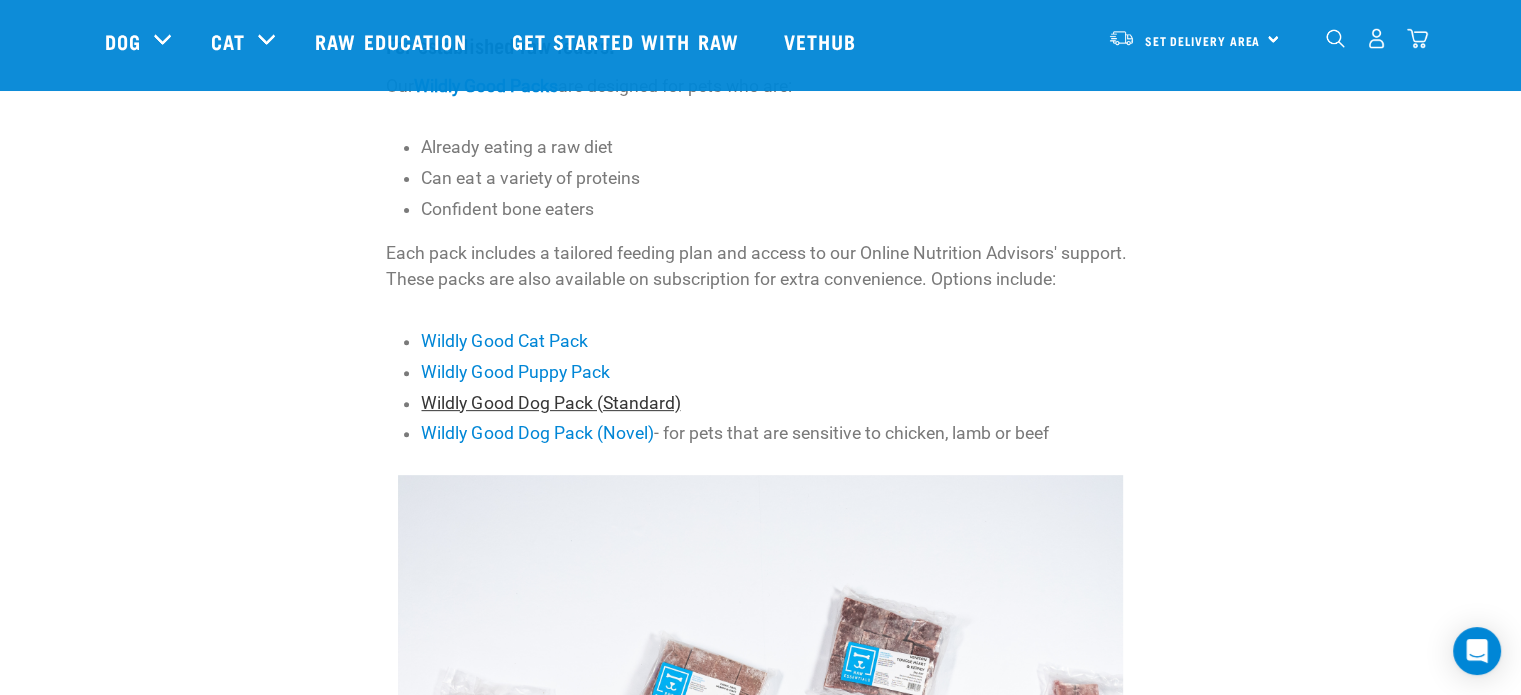 drag, startPoint x: 514, startPoint y: 379, endPoint x: 612, endPoint y: 405, distance: 101.390335 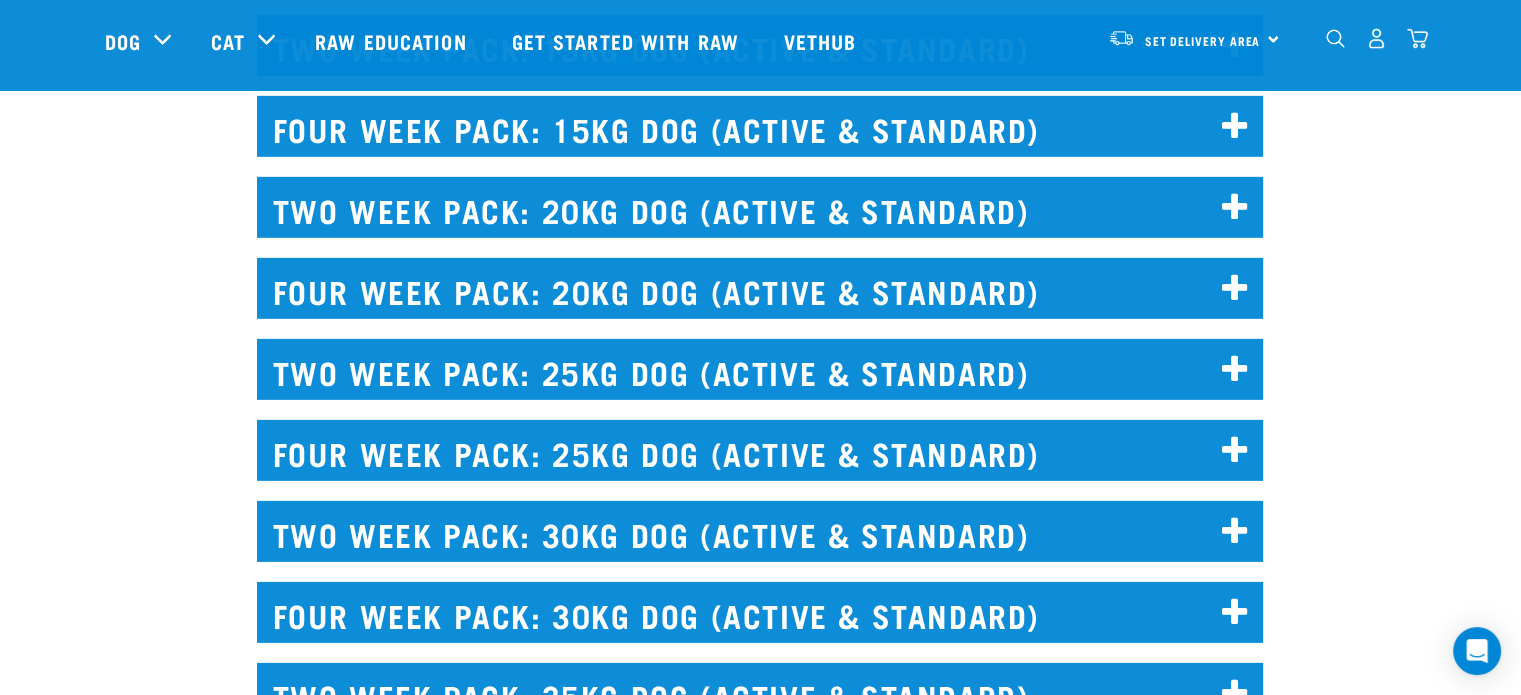 scroll, scrollTop: 6700, scrollLeft: 0, axis: vertical 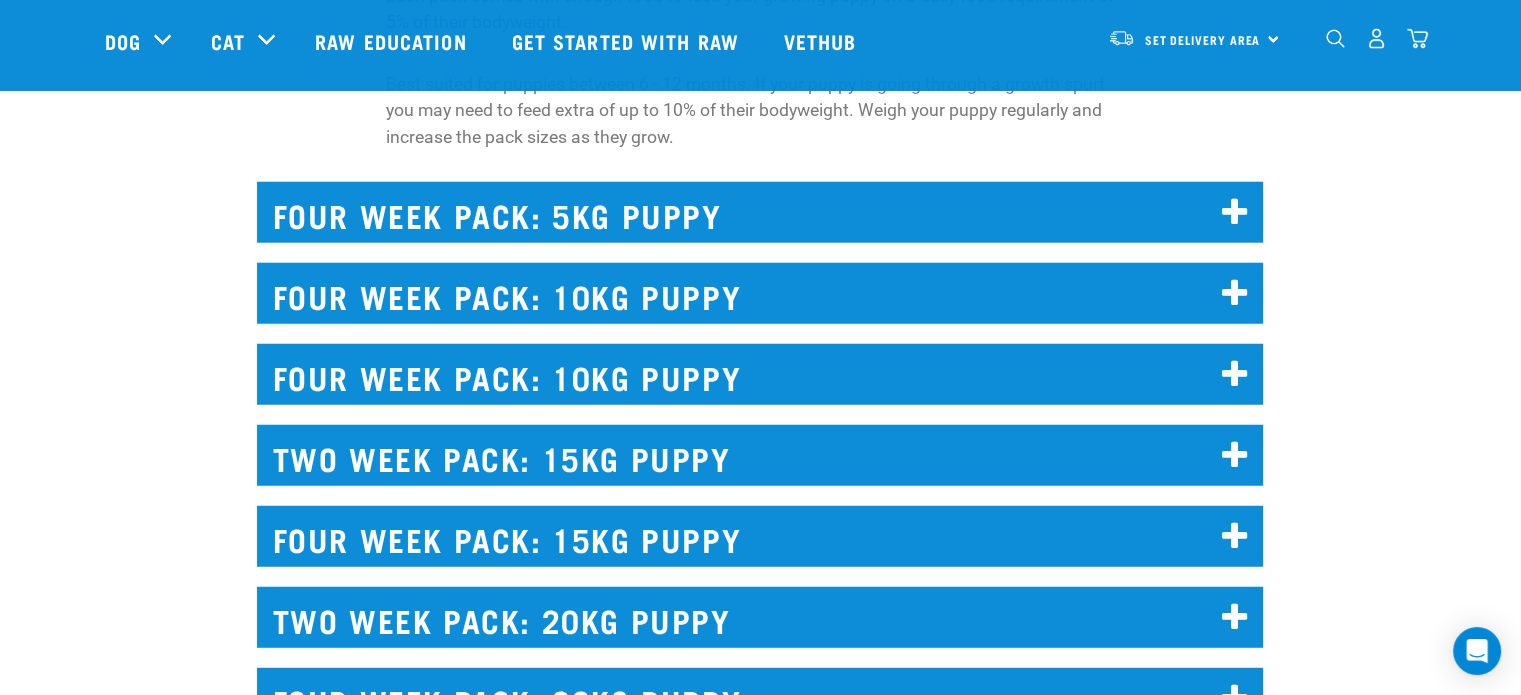 click on "FOUR WEEK PACK: 10KG PUPPY" at bounding box center (760, 293) 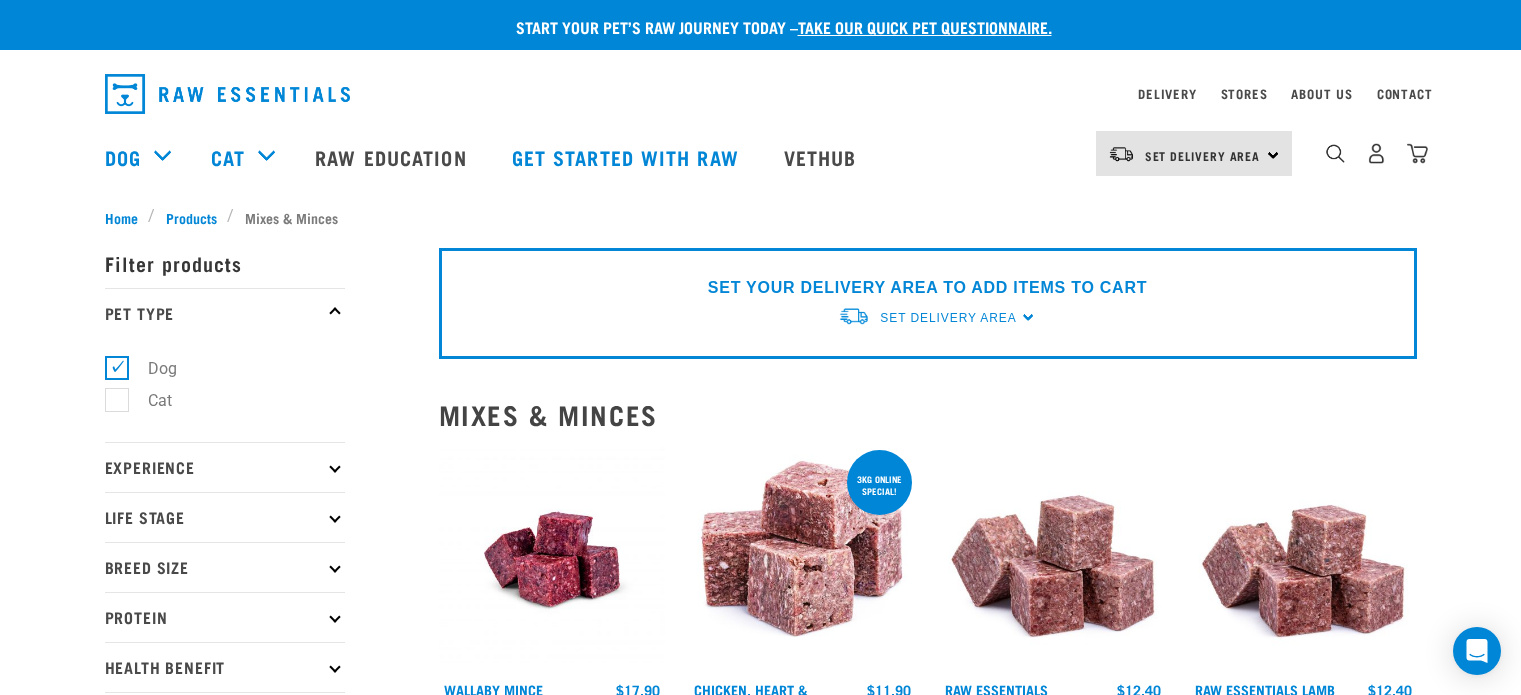 scroll, scrollTop: 0, scrollLeft: 0, axis: both 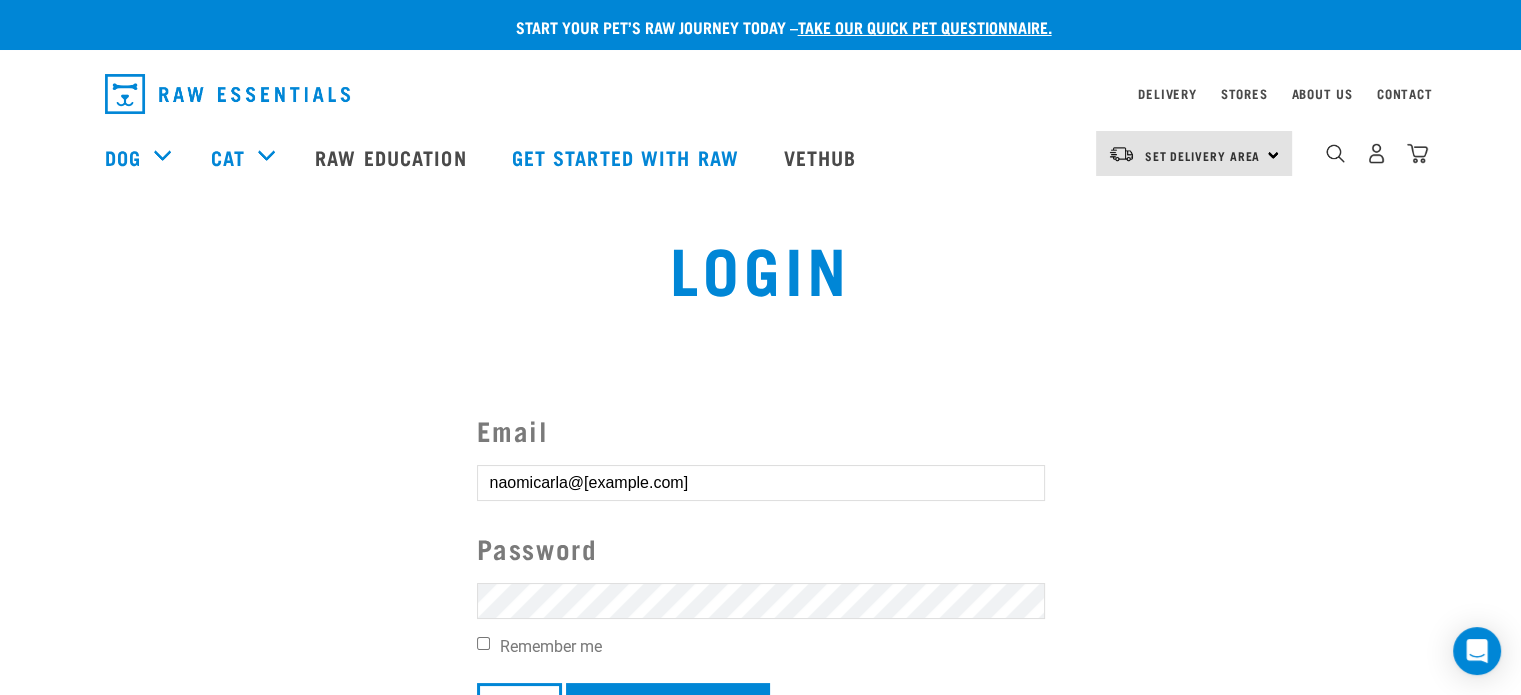 click on "Login" at bounding box center (519, 707) 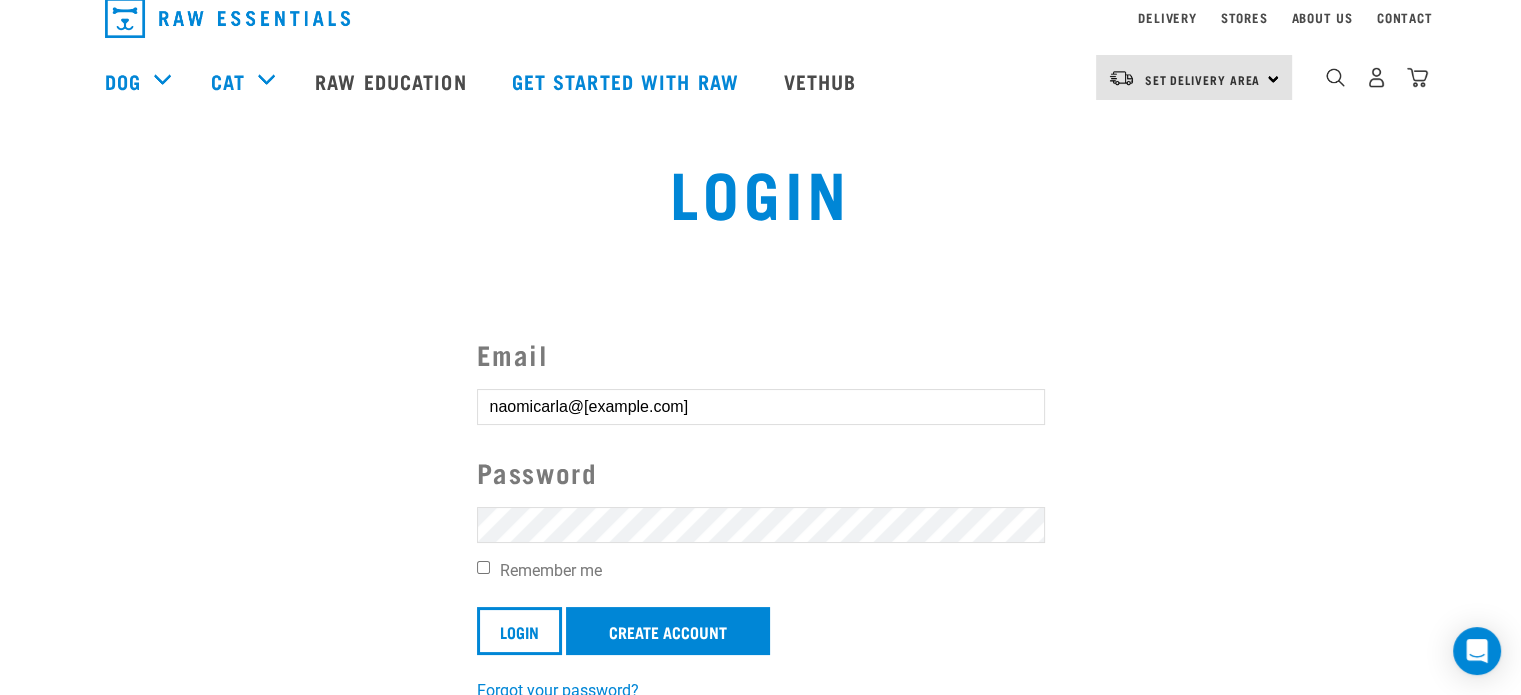scroll, scrollTop: 200, scrollLeft: 0, axis: vertical 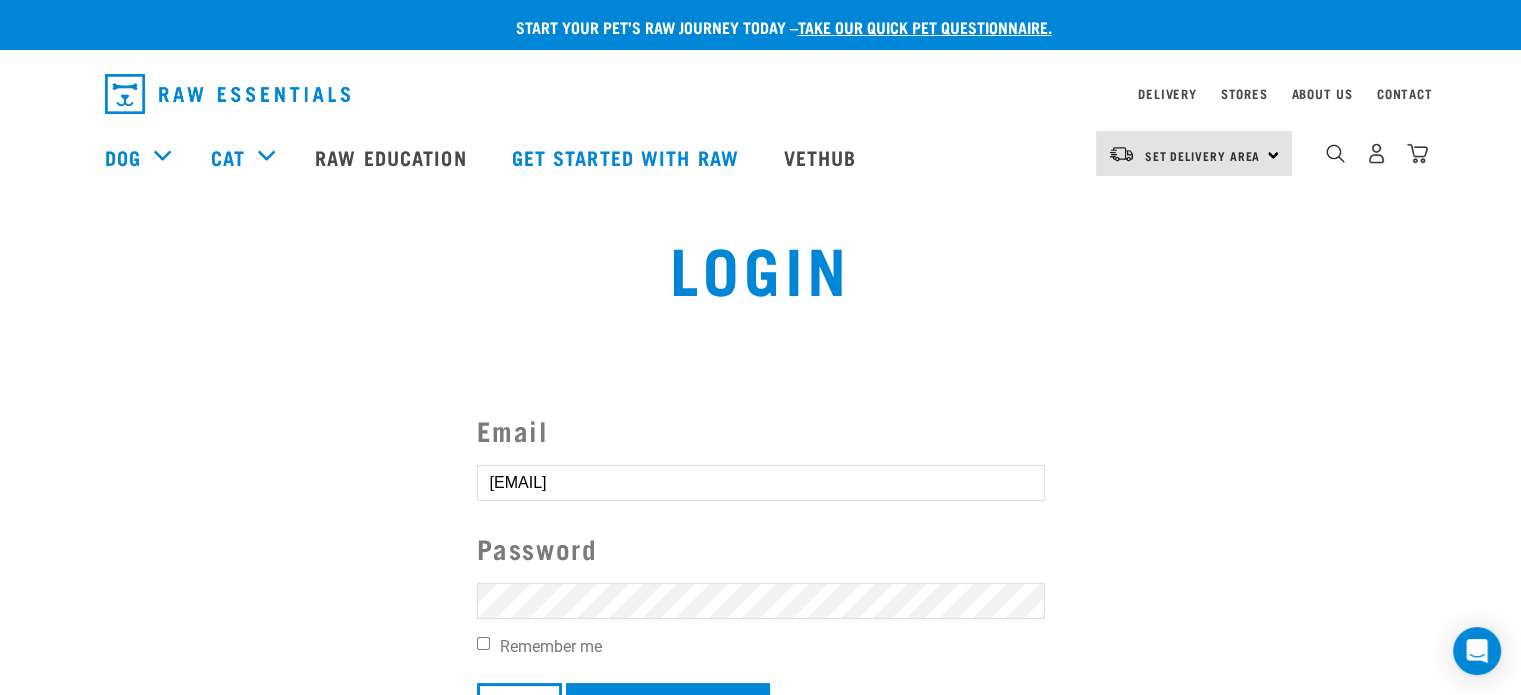 click on "Login" at bounding box center [519, 707] 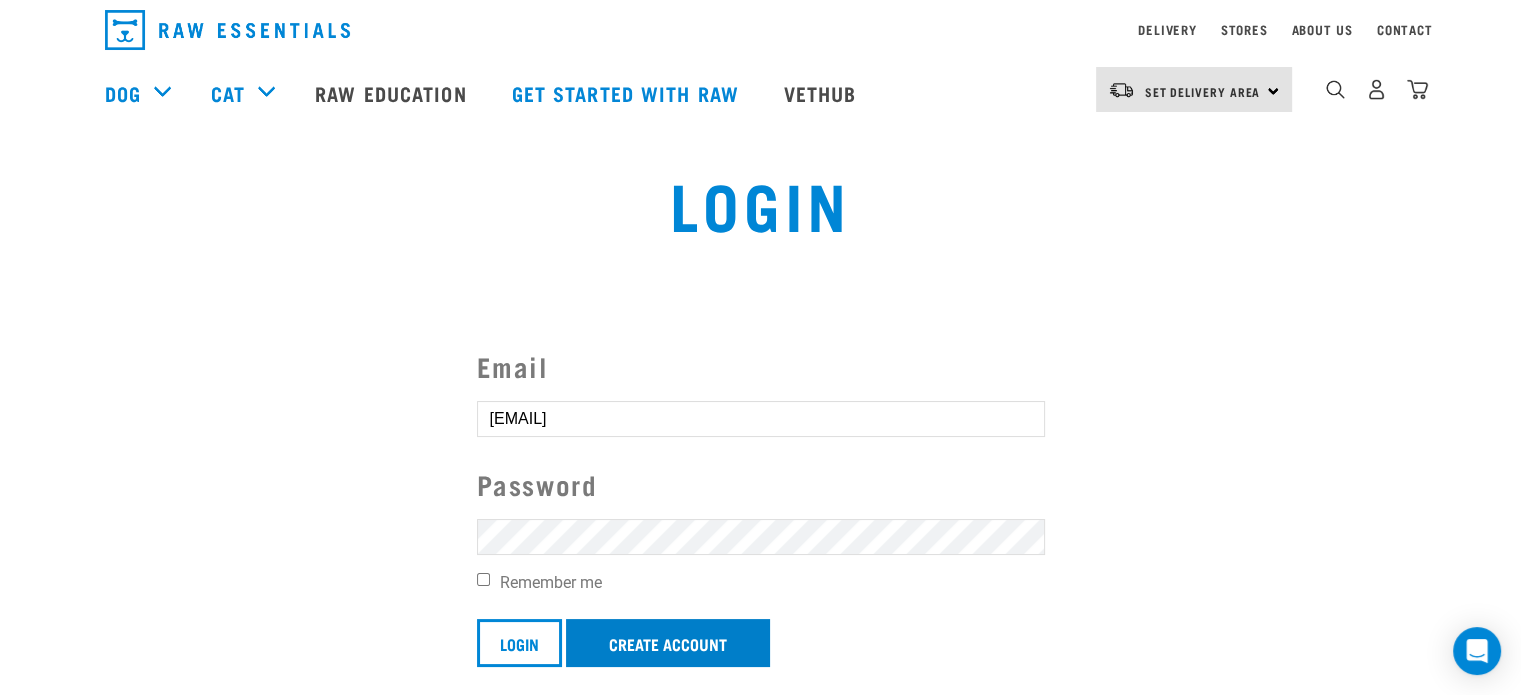 scroll, scrollTop: 200, scrollLeft: 0, axis: vertical 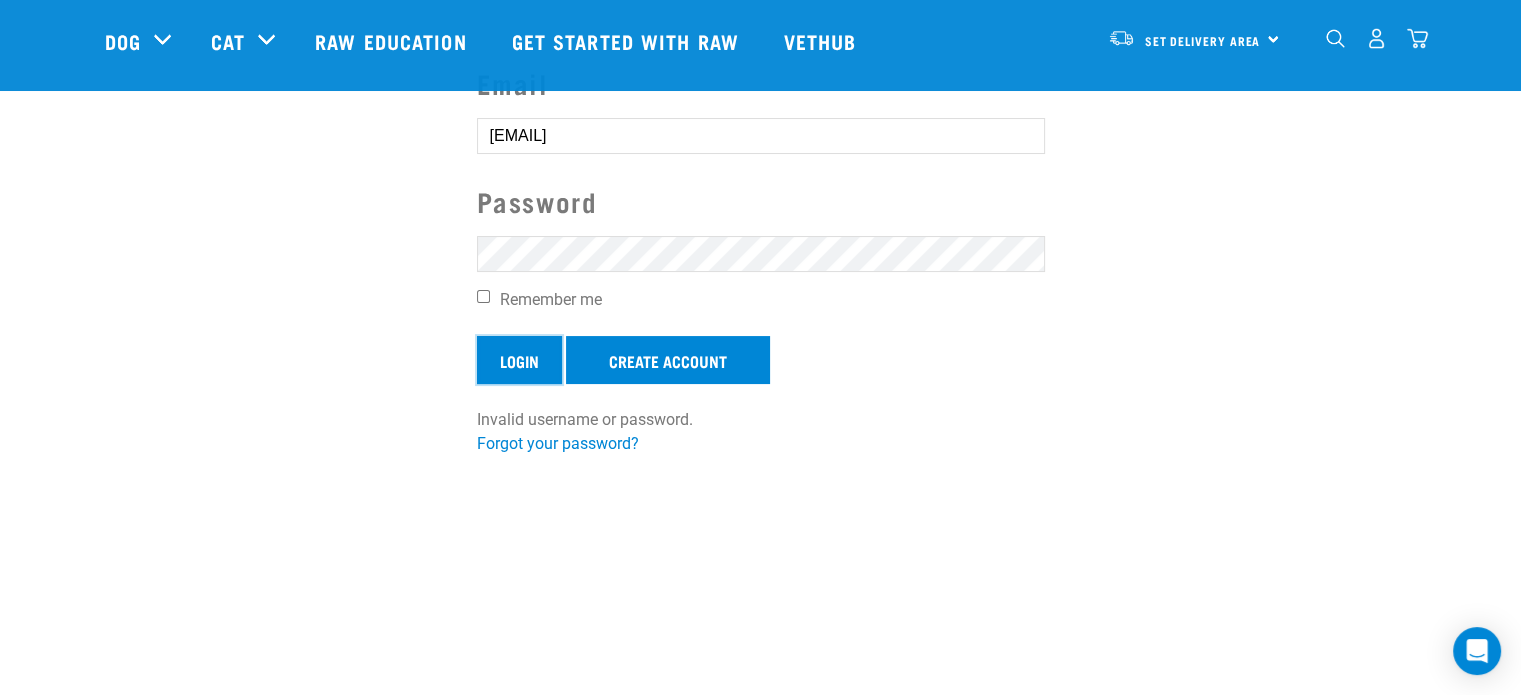 click on "Login" at bounding box center [519, 360] 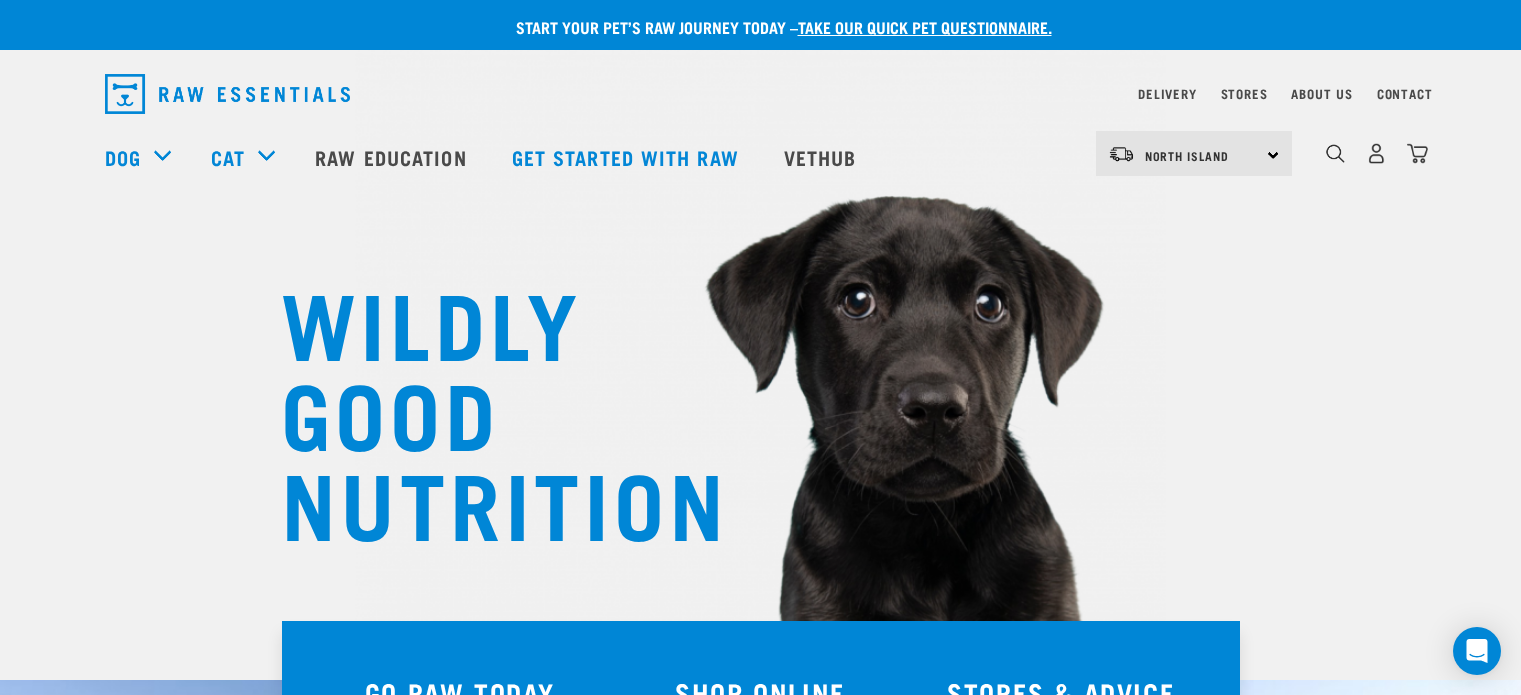 scroll, scrollTop: 0, scrollLeft: 0, axis: both 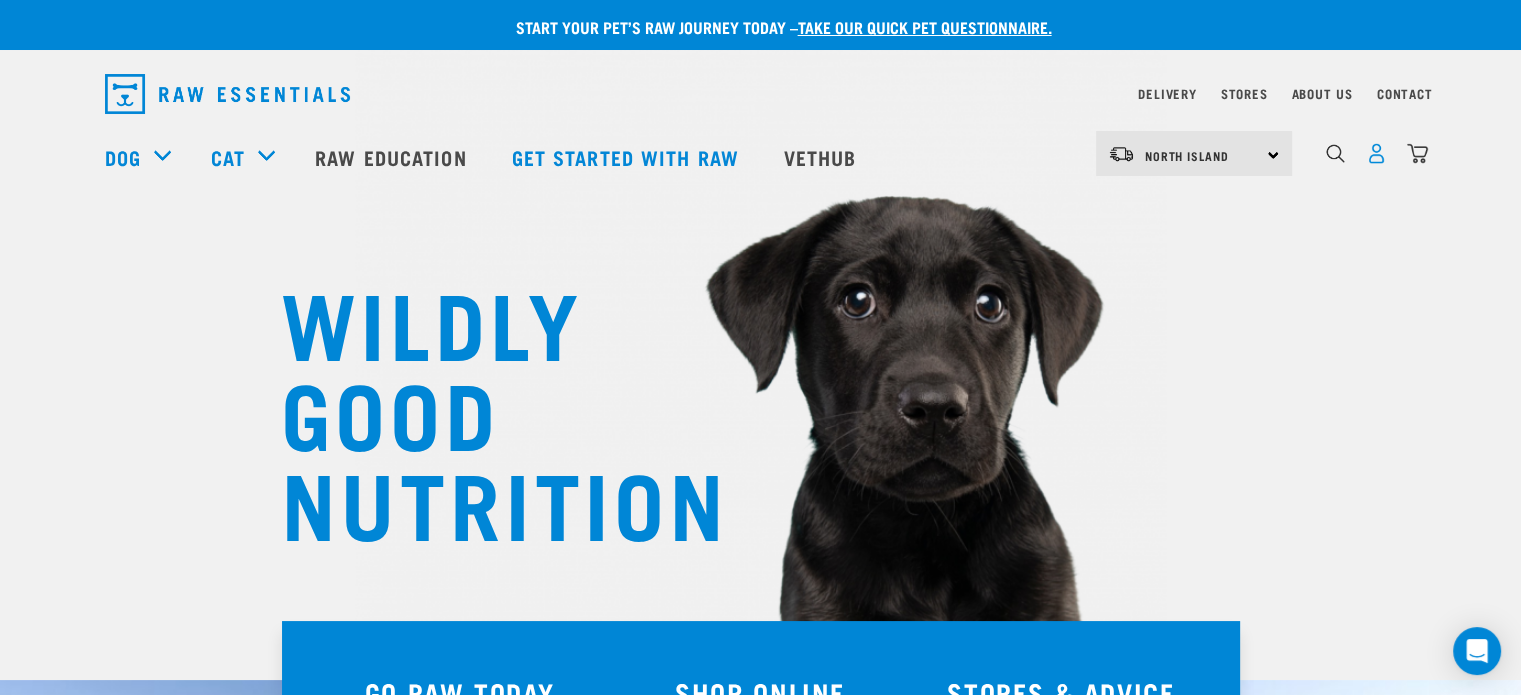 click at bounding box center [1376, 153] 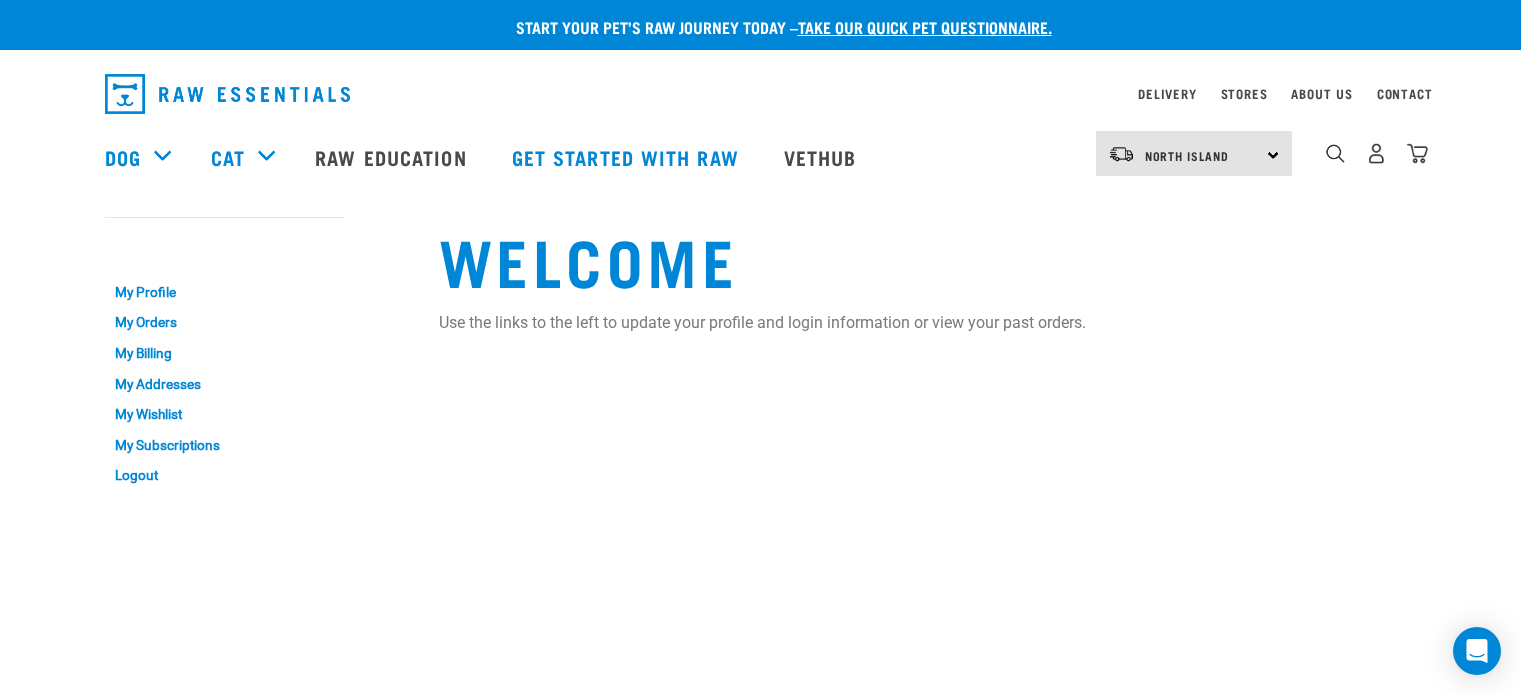 scroll, scrollTop: 0, scrollLeft: 0, axis: both 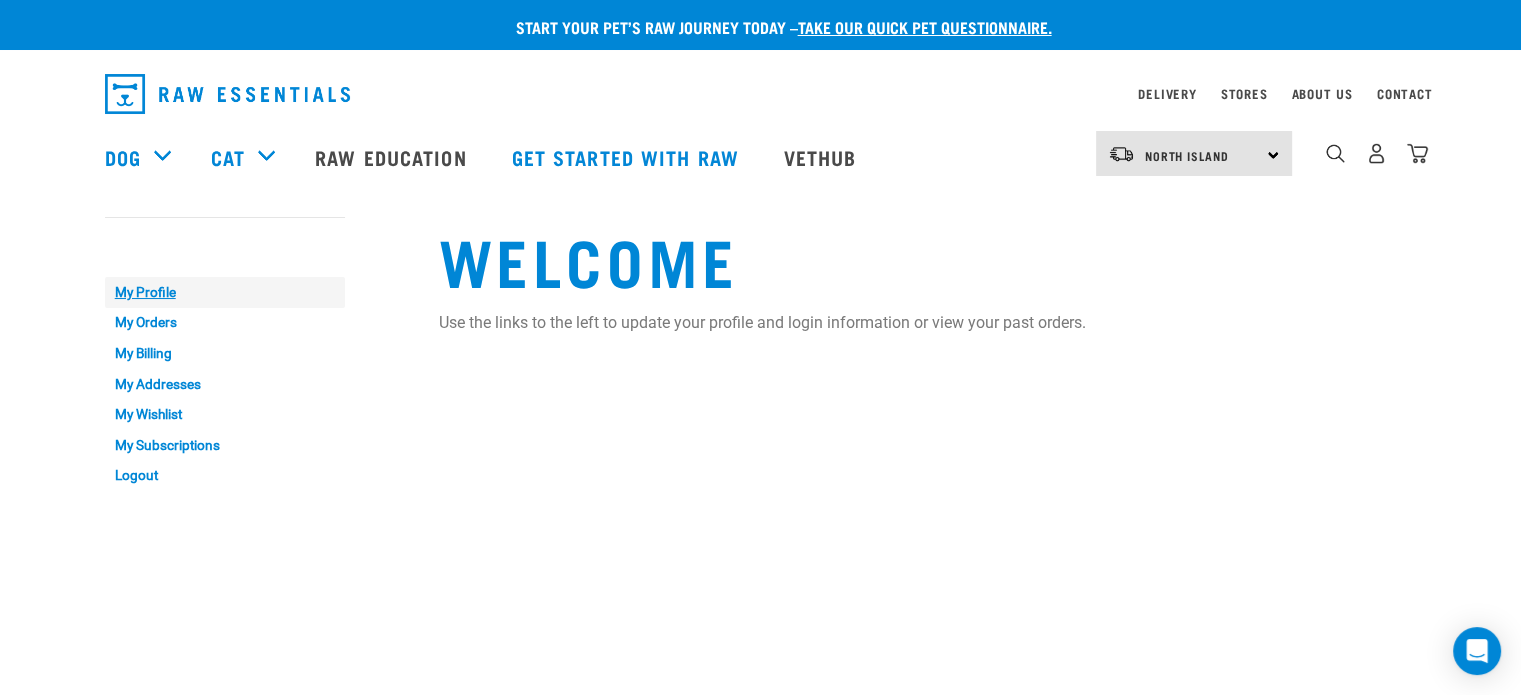 click on "My Profile" at bounding box center (225, 292) 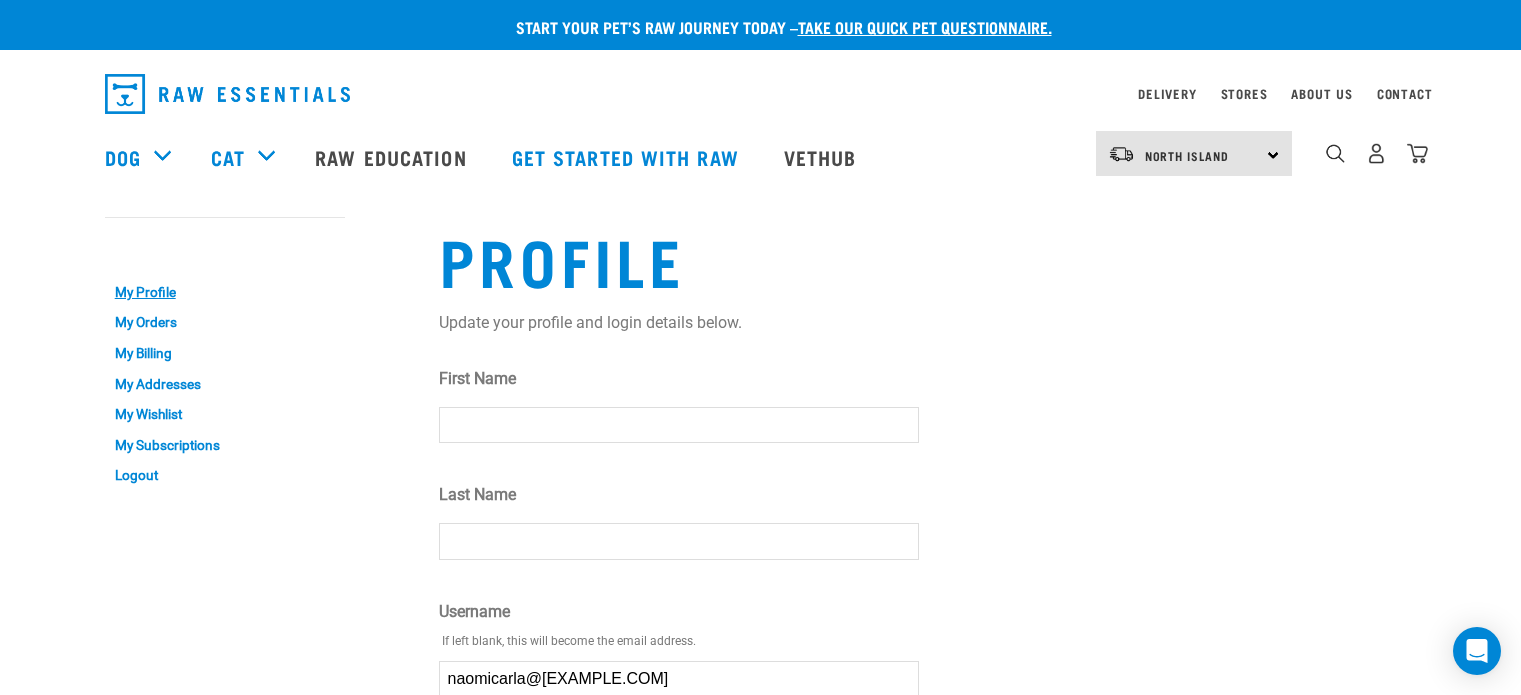 scroll, scrollTop: 0, scrollLeft: 0, axis: both 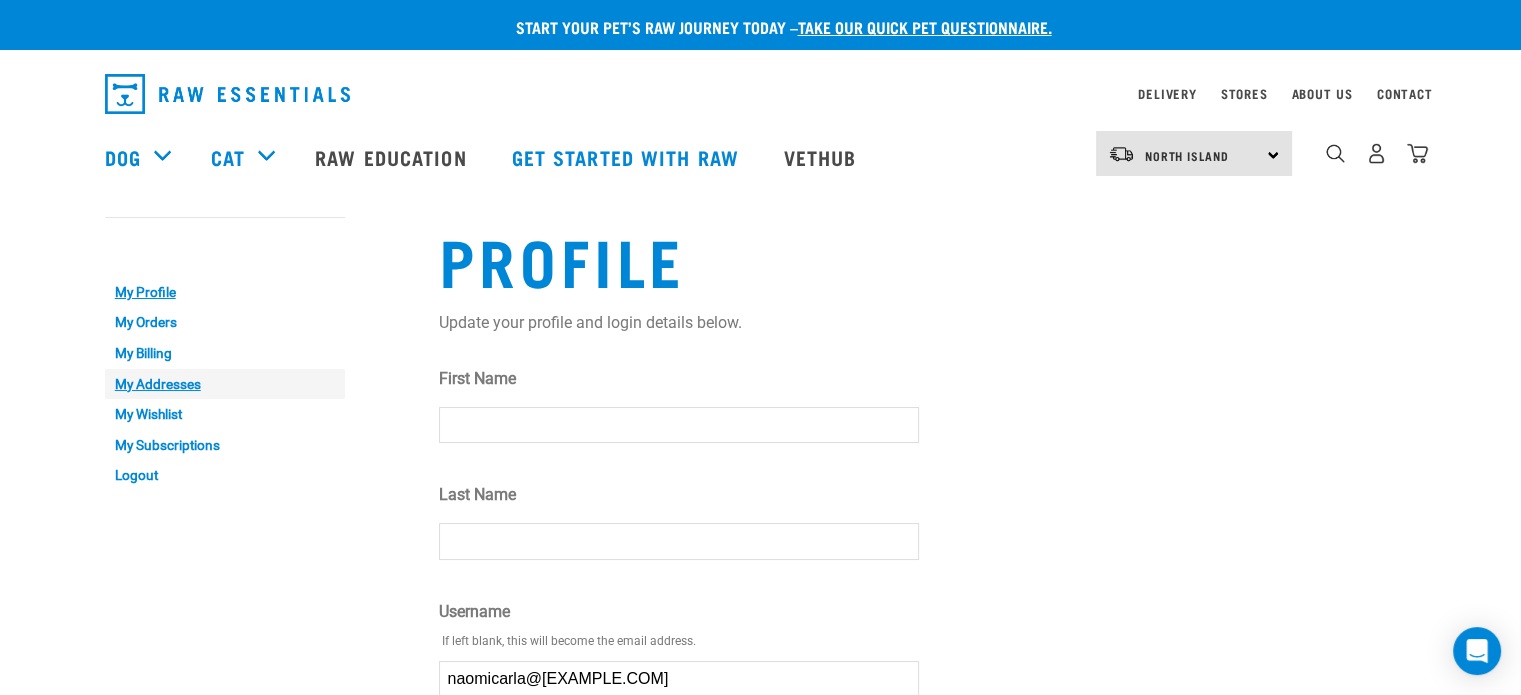 click on "My Addresses" at bounding box center (225, 384) 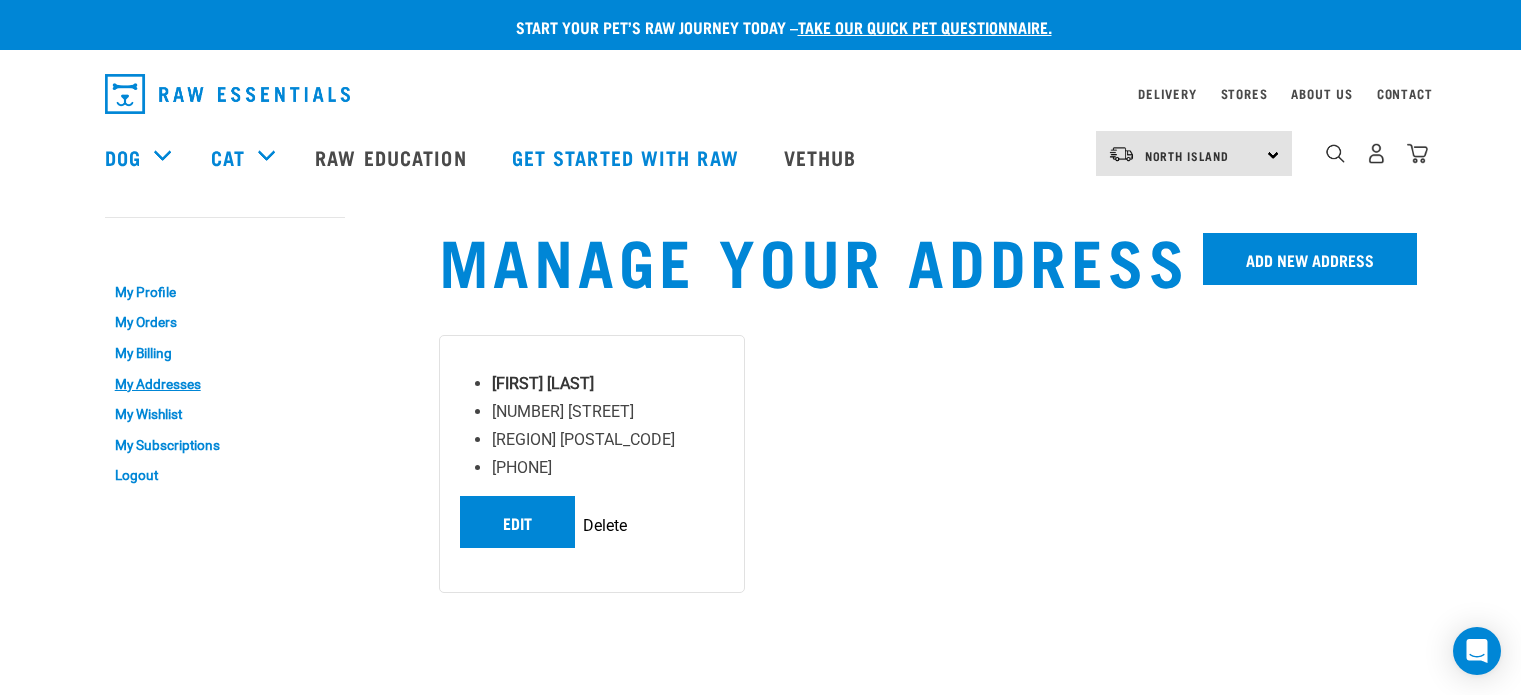 scroll, scrollTop: 0, scrollLeft: 0, axis: both 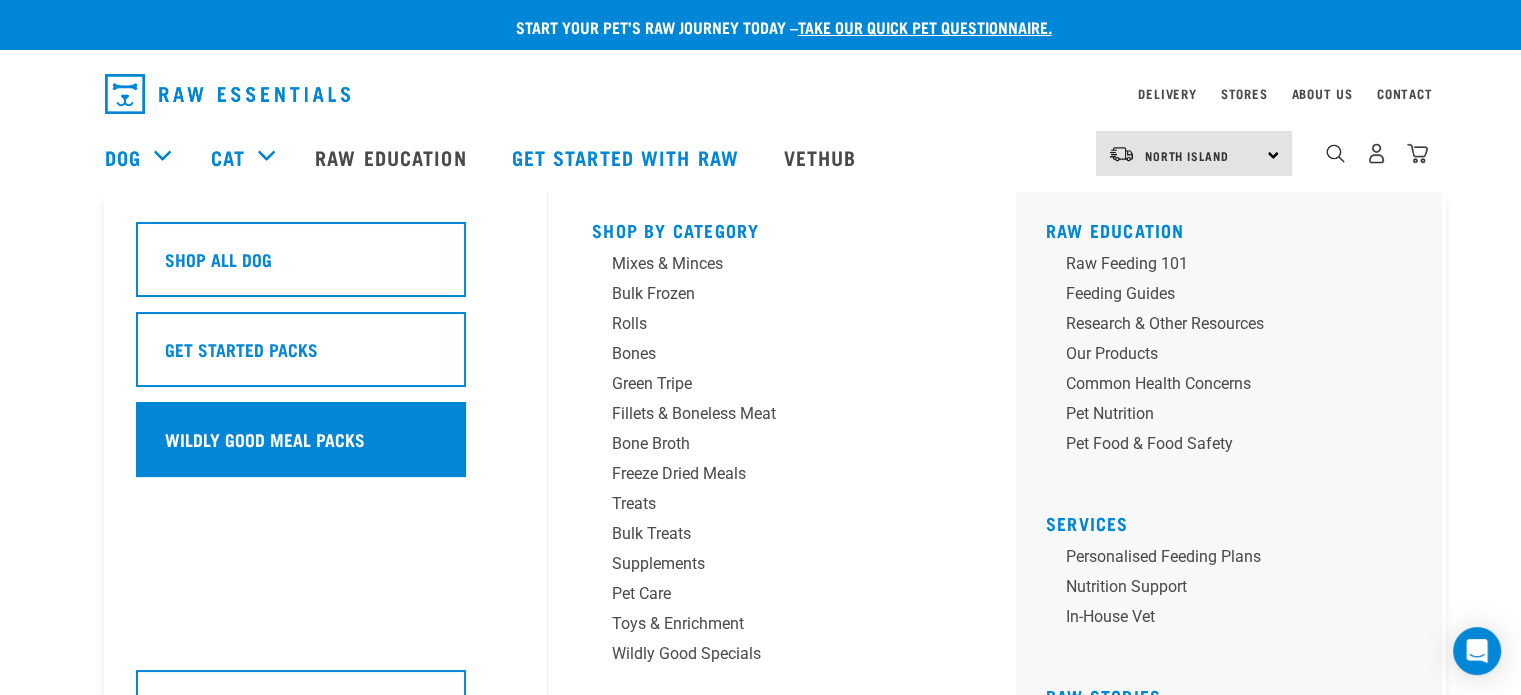click on "Wildly Good Meal Packs" at bounding box center (265, 439) 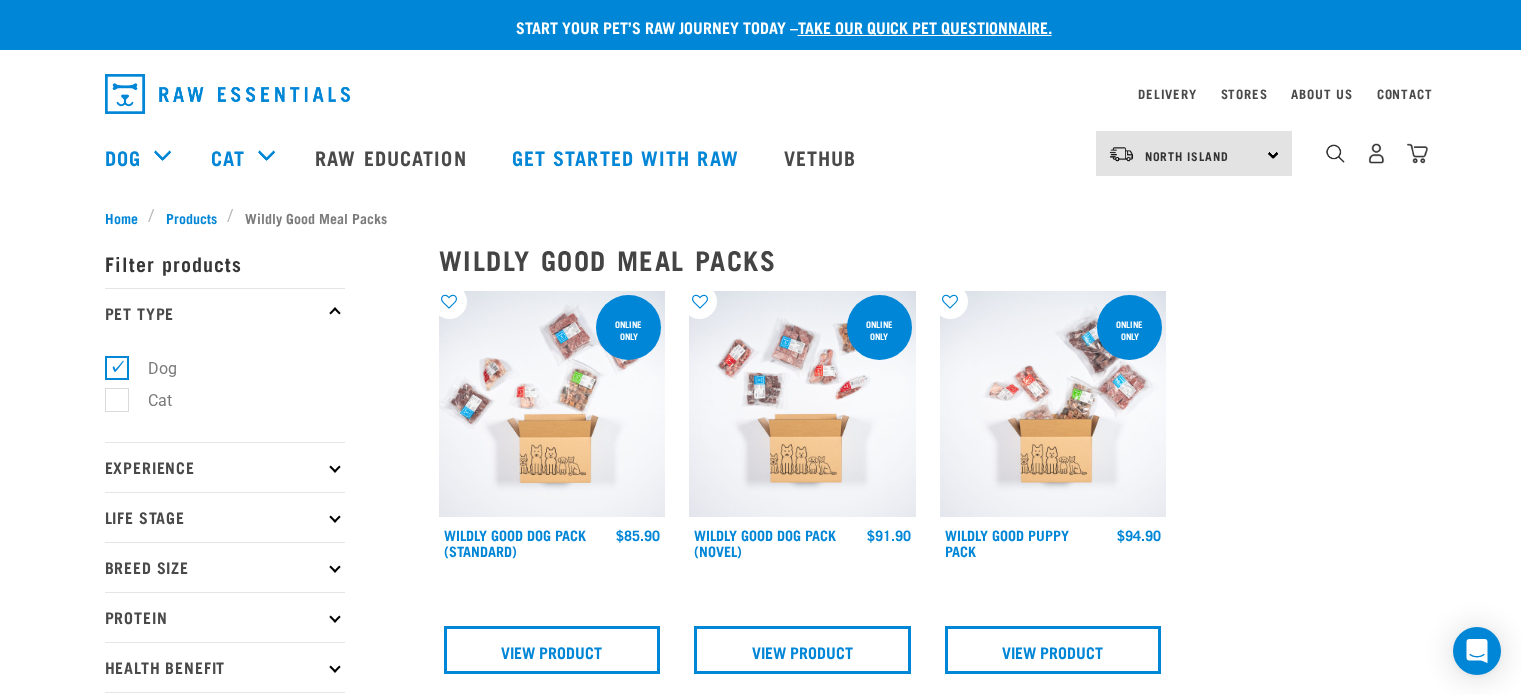 scroll, scrollTop: 0, scrollLeft: 0, axis: both 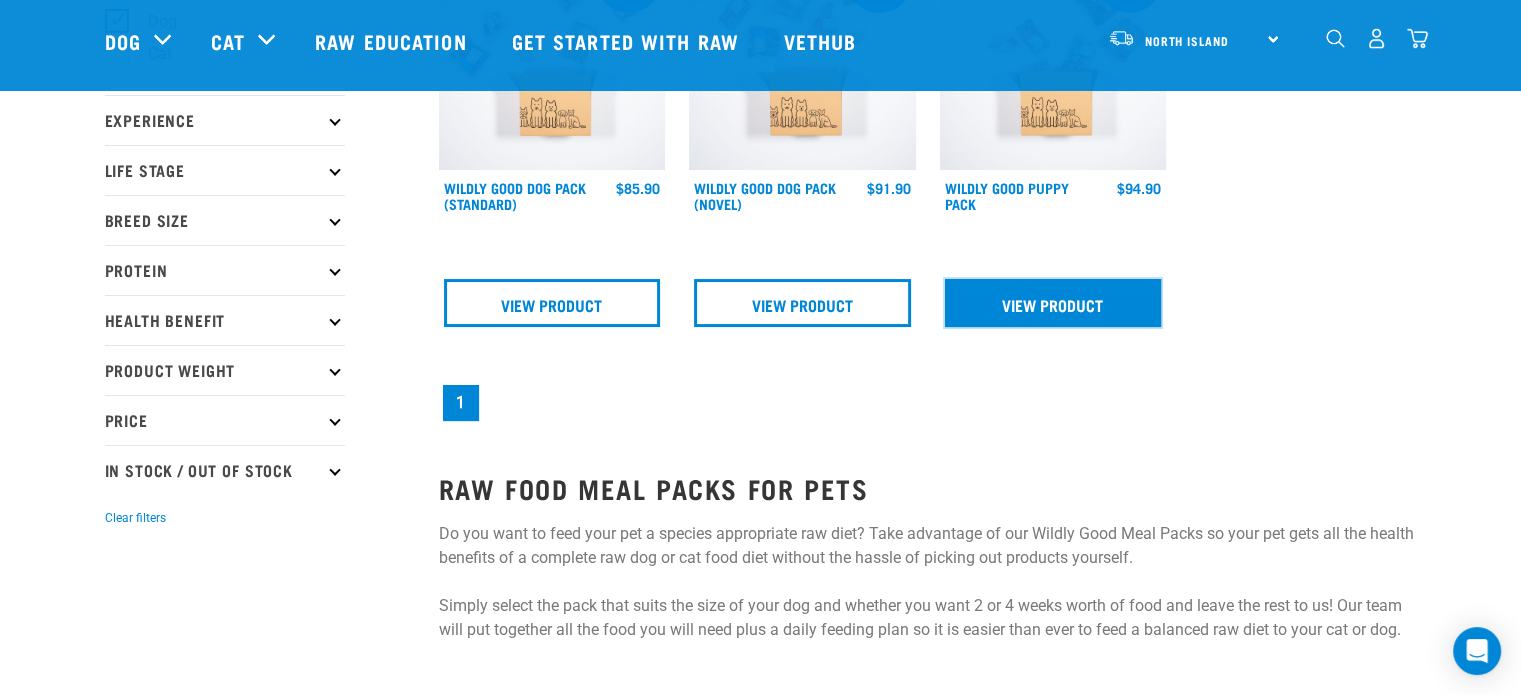 click on "View Product" at bounding box center (1053, 303) 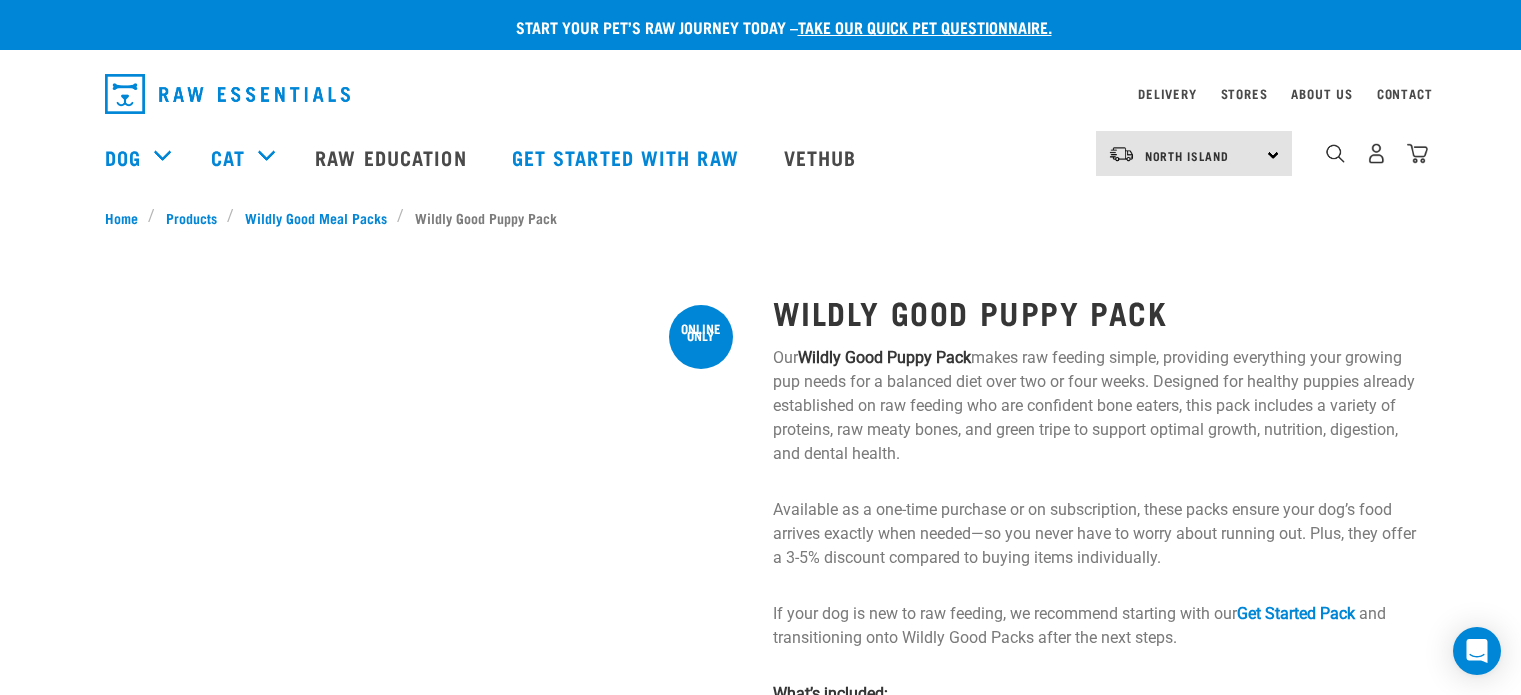 scroll, scrollTop: 0, scrollLeft: 0, axis: both 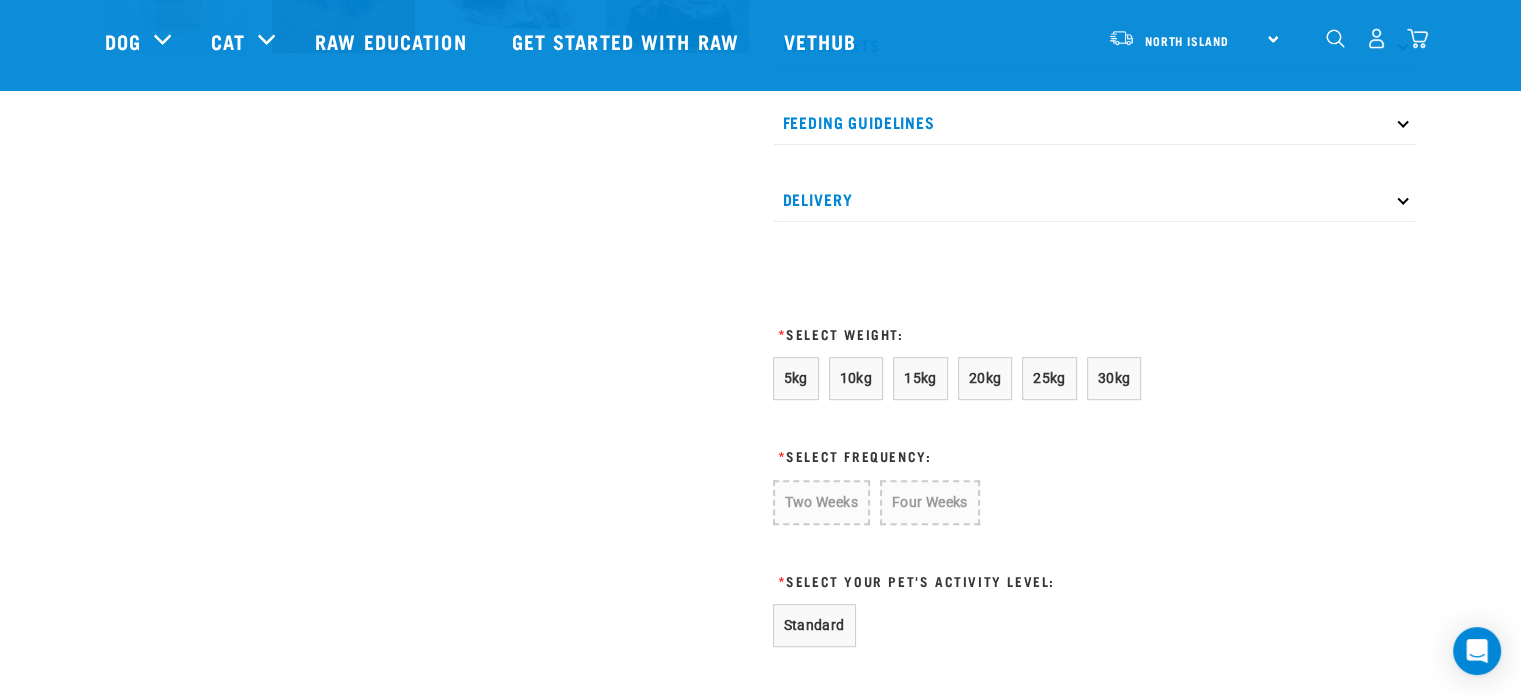click on "5kg 10kg 15kg 20kg 25kg 30kg" at bounding box center (998, 378) 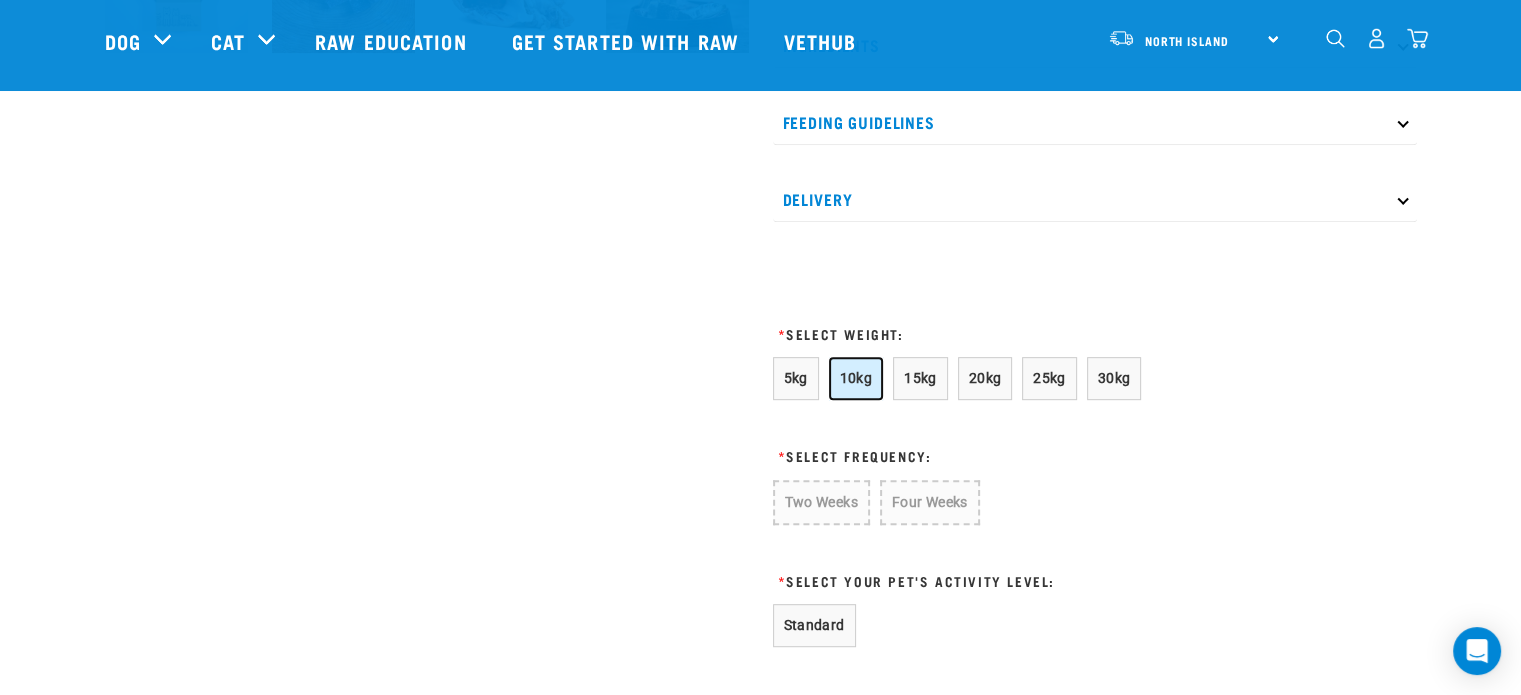 click on "10kg" at bounding box center [856, 378] 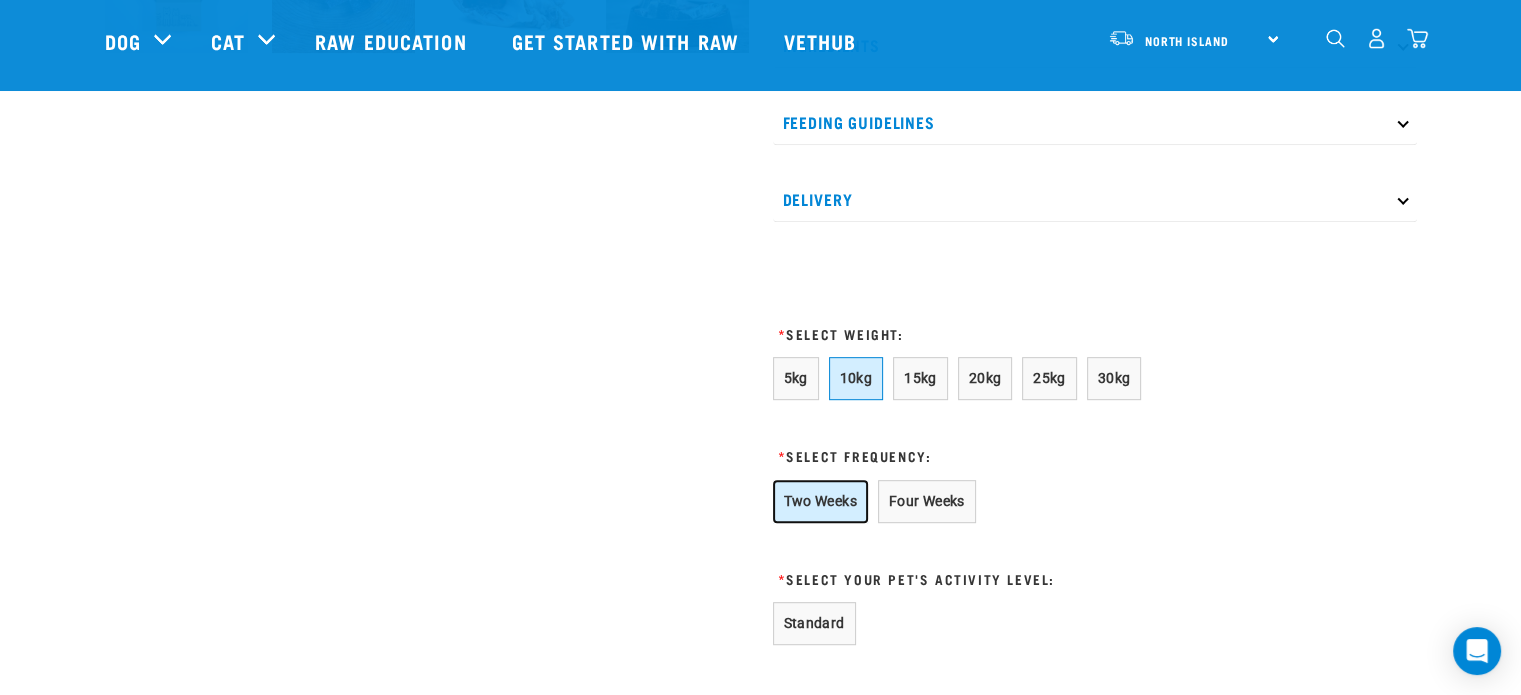 click on "Two Weeks" at bounding box center (820, 501) 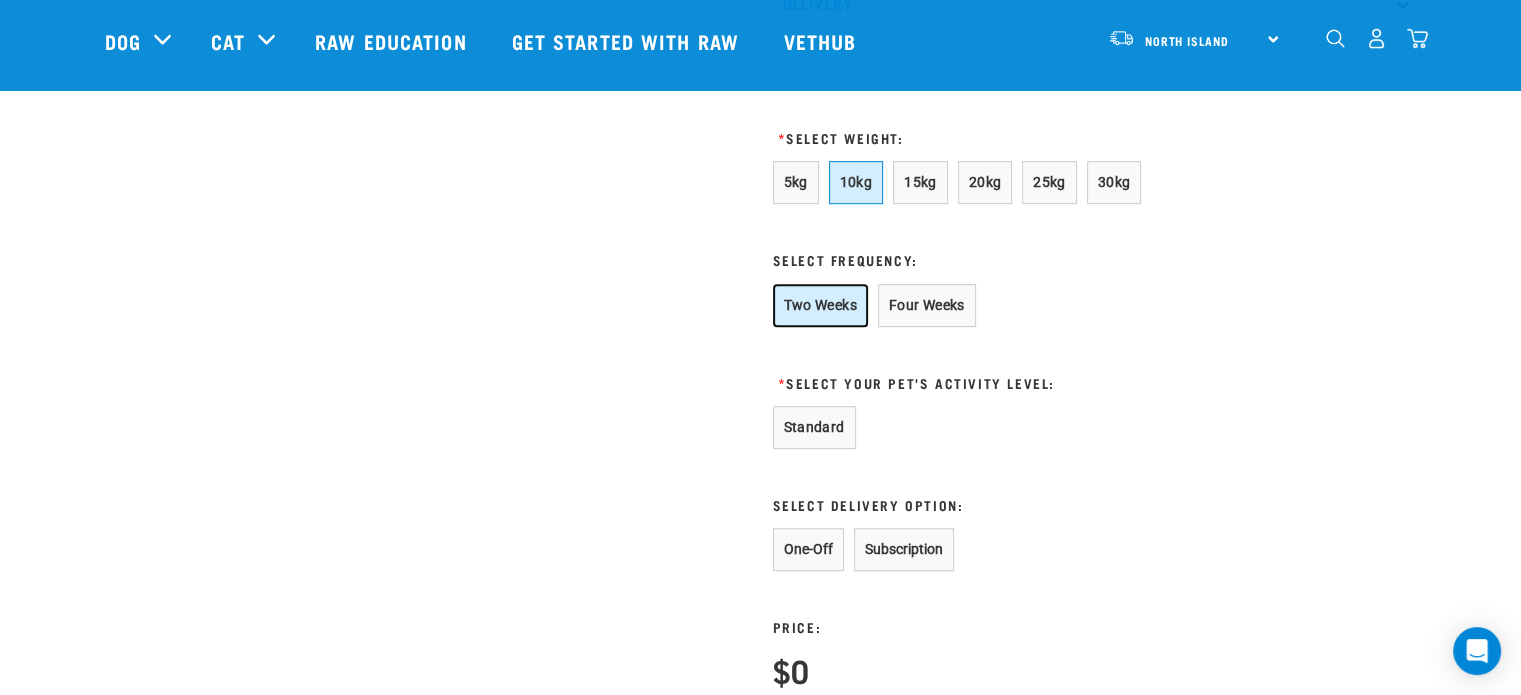 scroll, scrollTop: 1100, scrollLeft: 0, axis: vertical 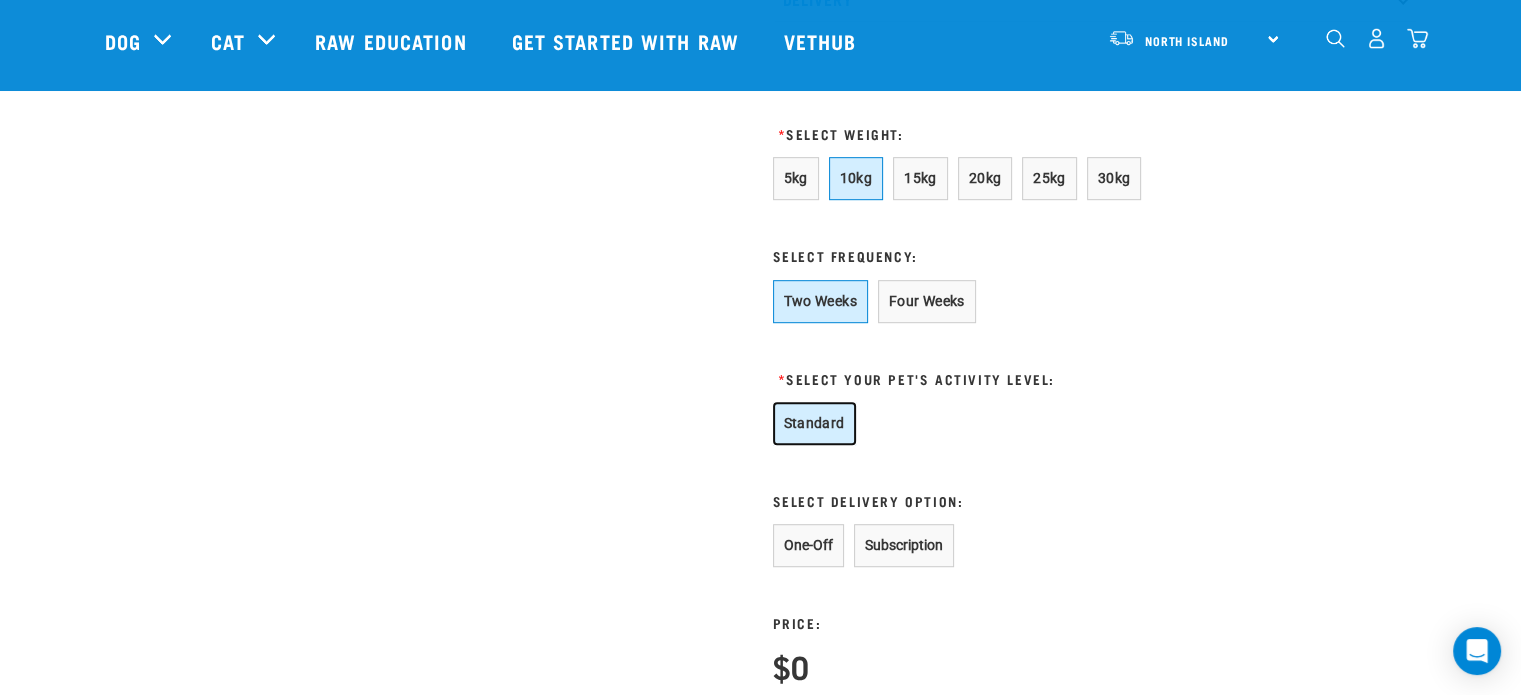 click on "Standard" at bounding box center (814, 423) 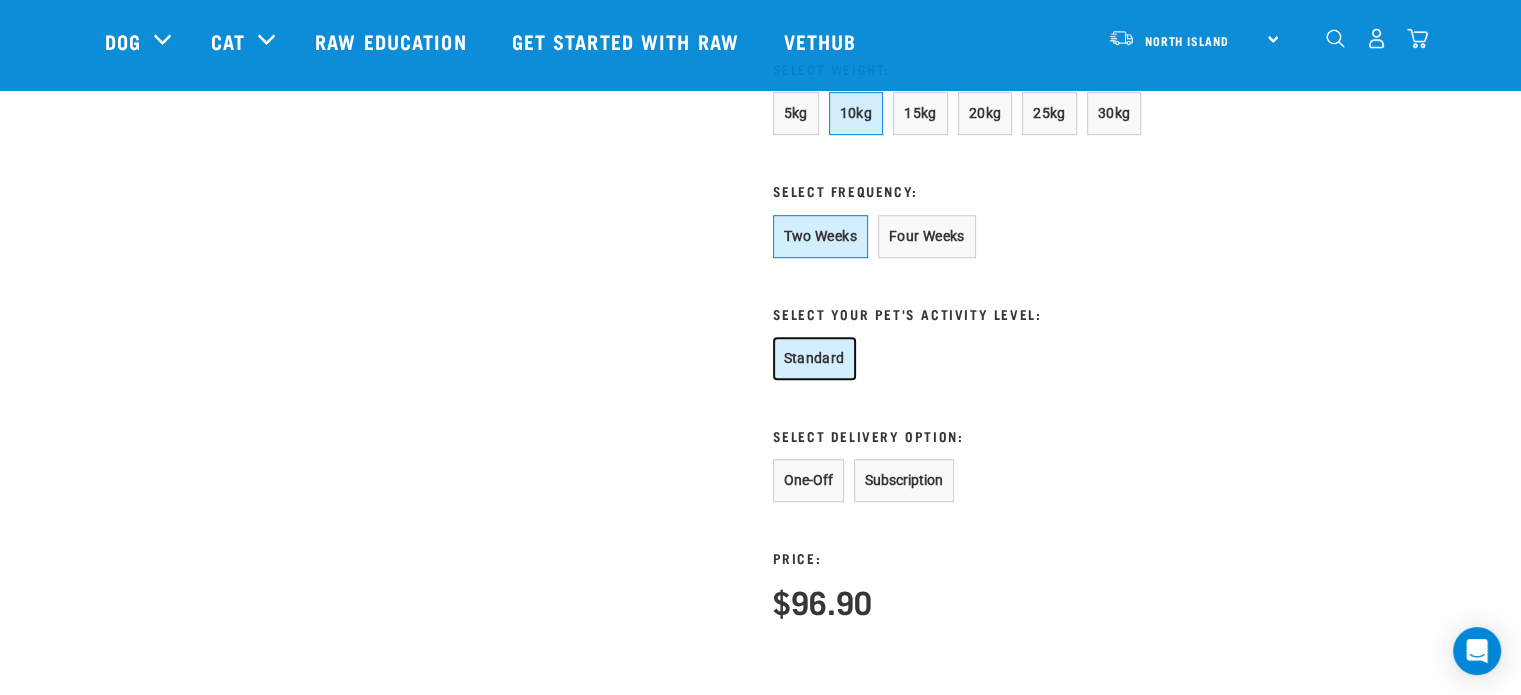 scroll, scrollTop: 1200, scrollLeft: 0, axis: vertical 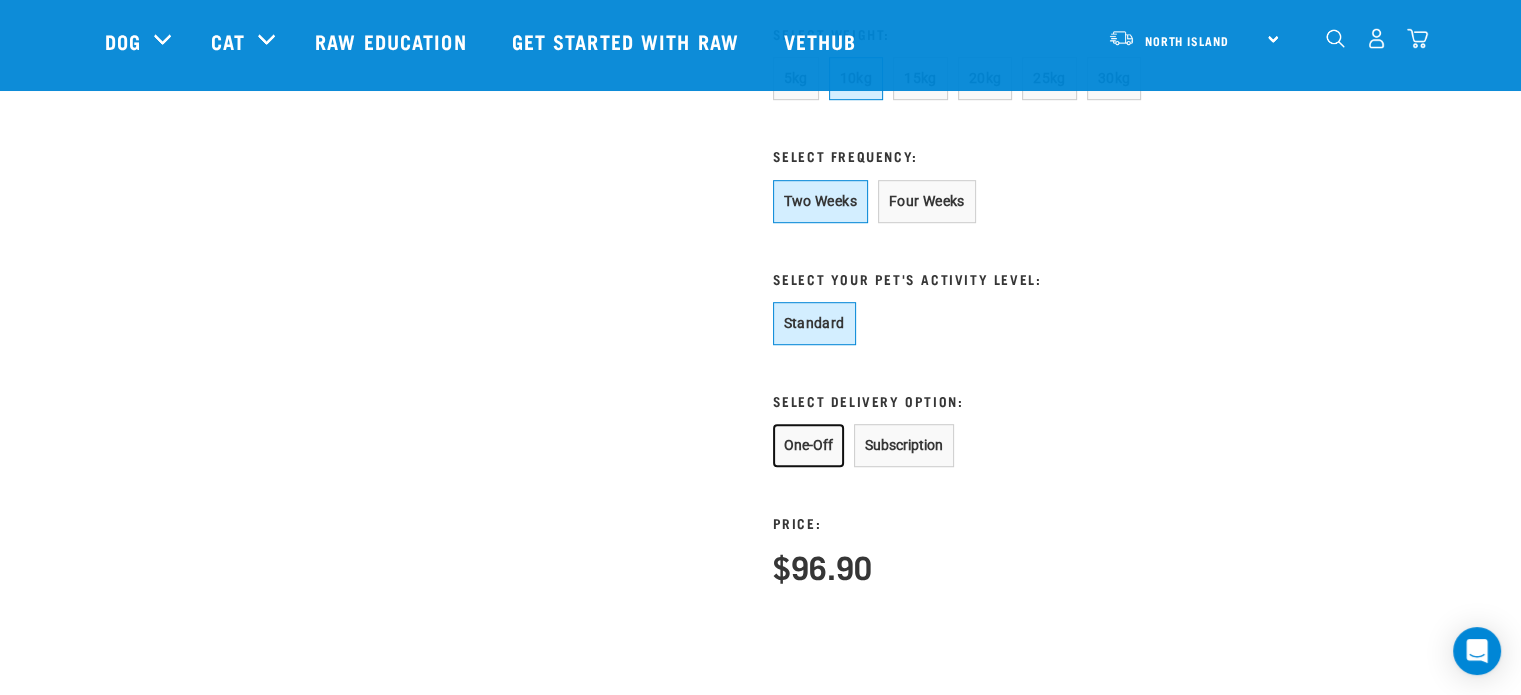 click on "One-Off" at bounding box center (808, 445) 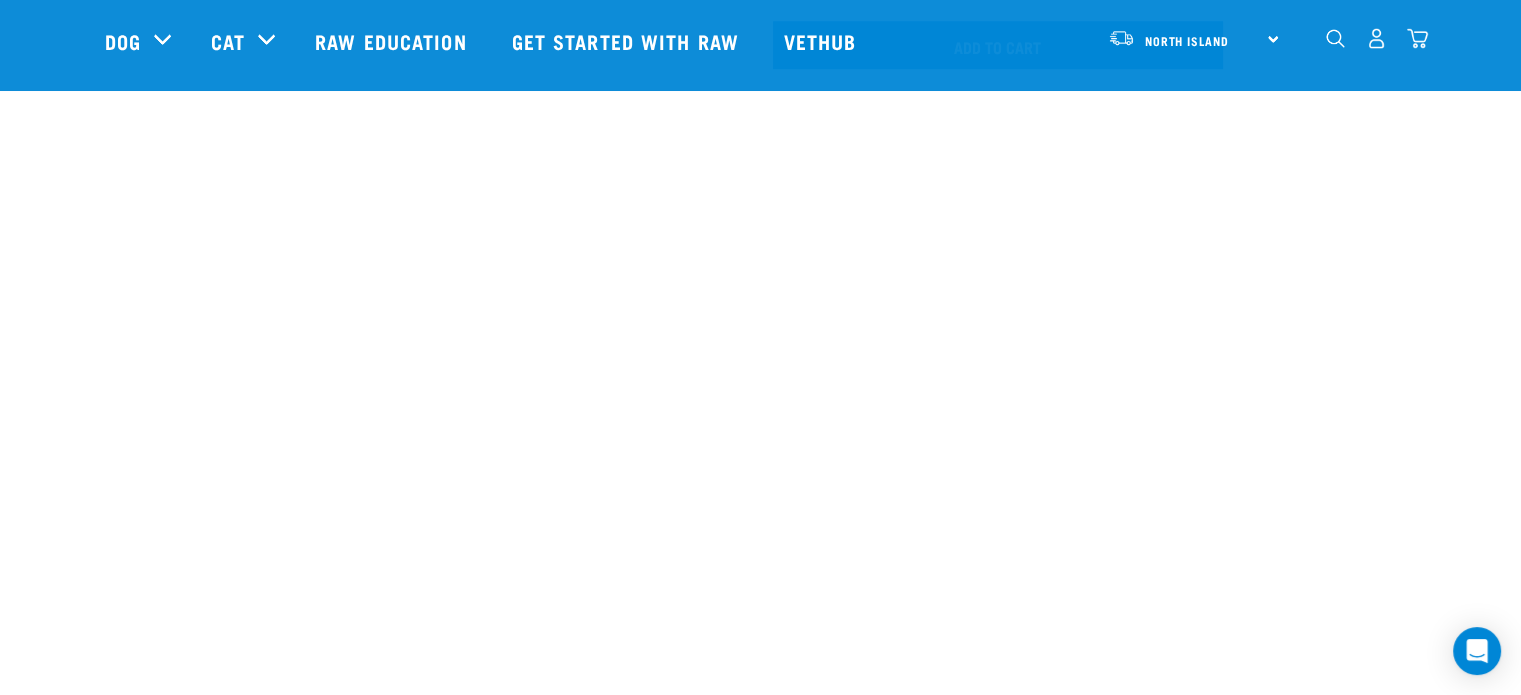 scroll, scrollTop: 1900, scrollLeft: 0, axis: vertical 